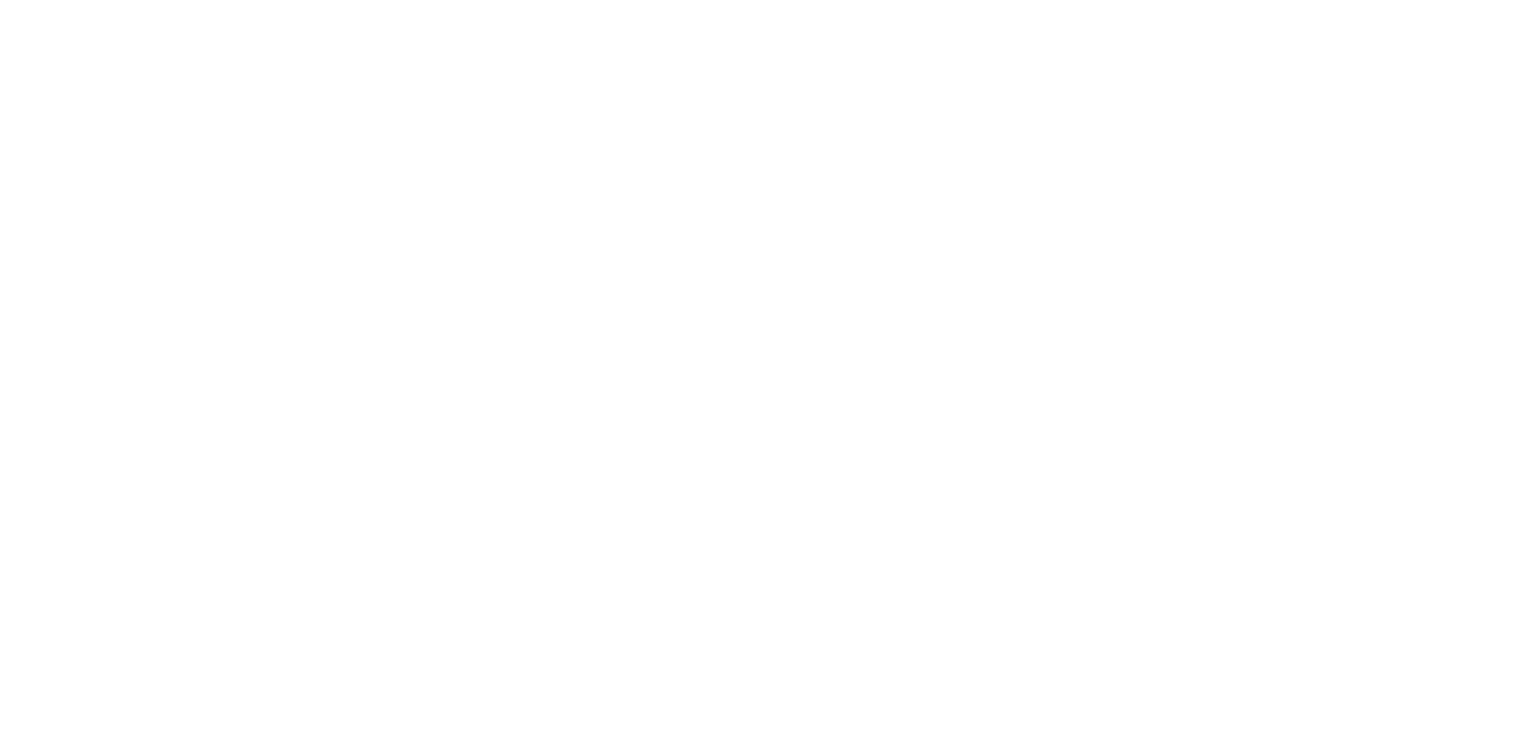 scroll, scrollTop: 0, scrollLeft: 0, axis: both 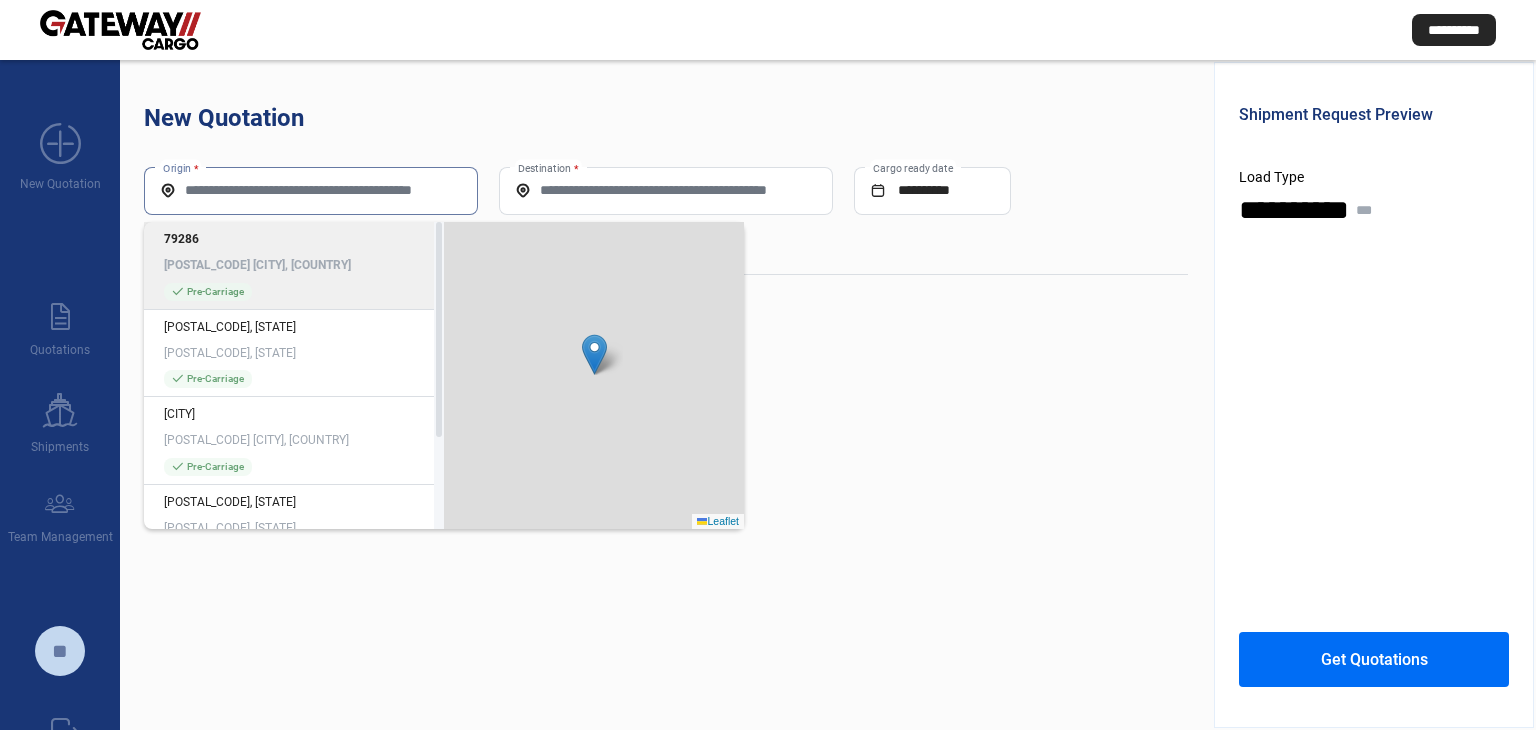 click on "Origin *" at bounding box center (311, 190) 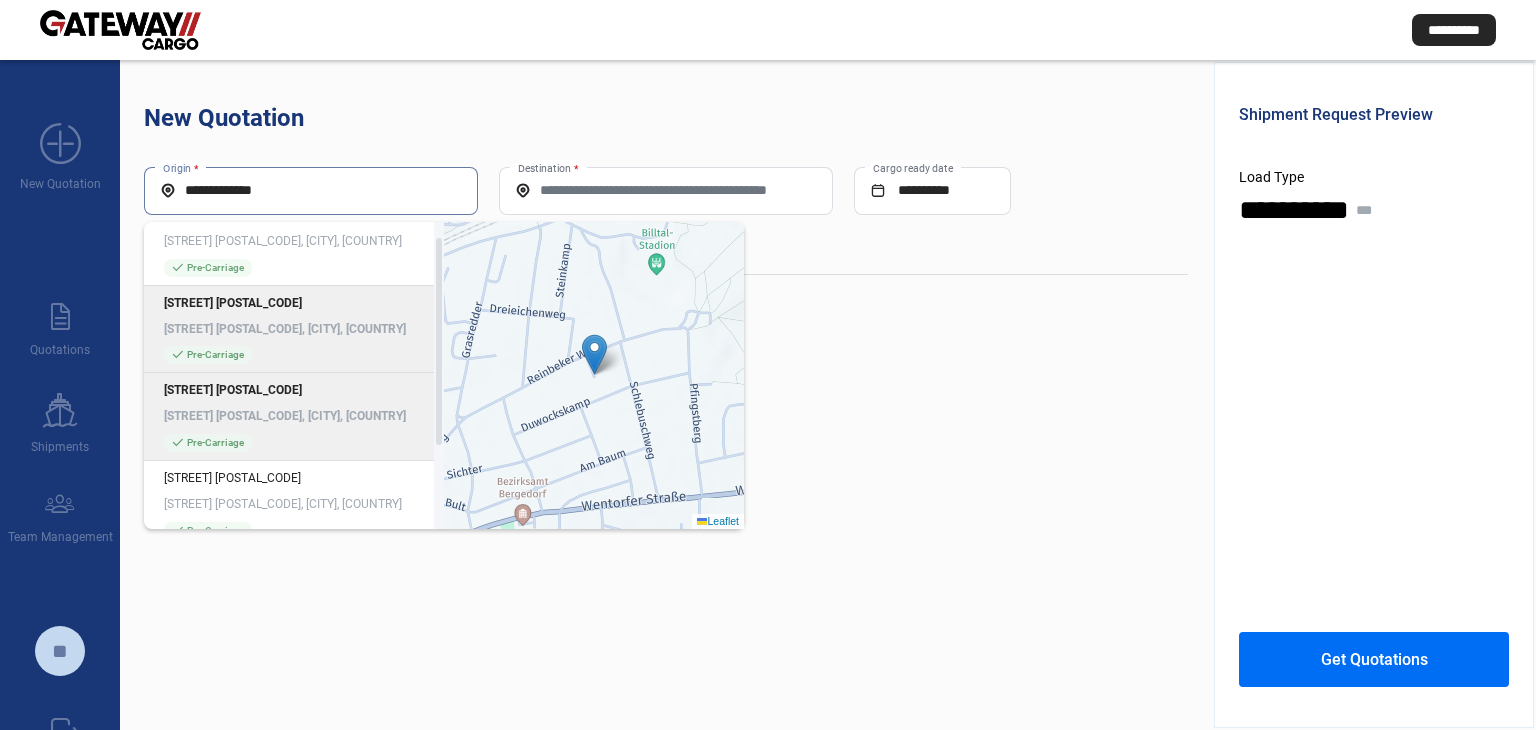 scroll, scrollTop: 0, scrollLeft: 0, axis: both 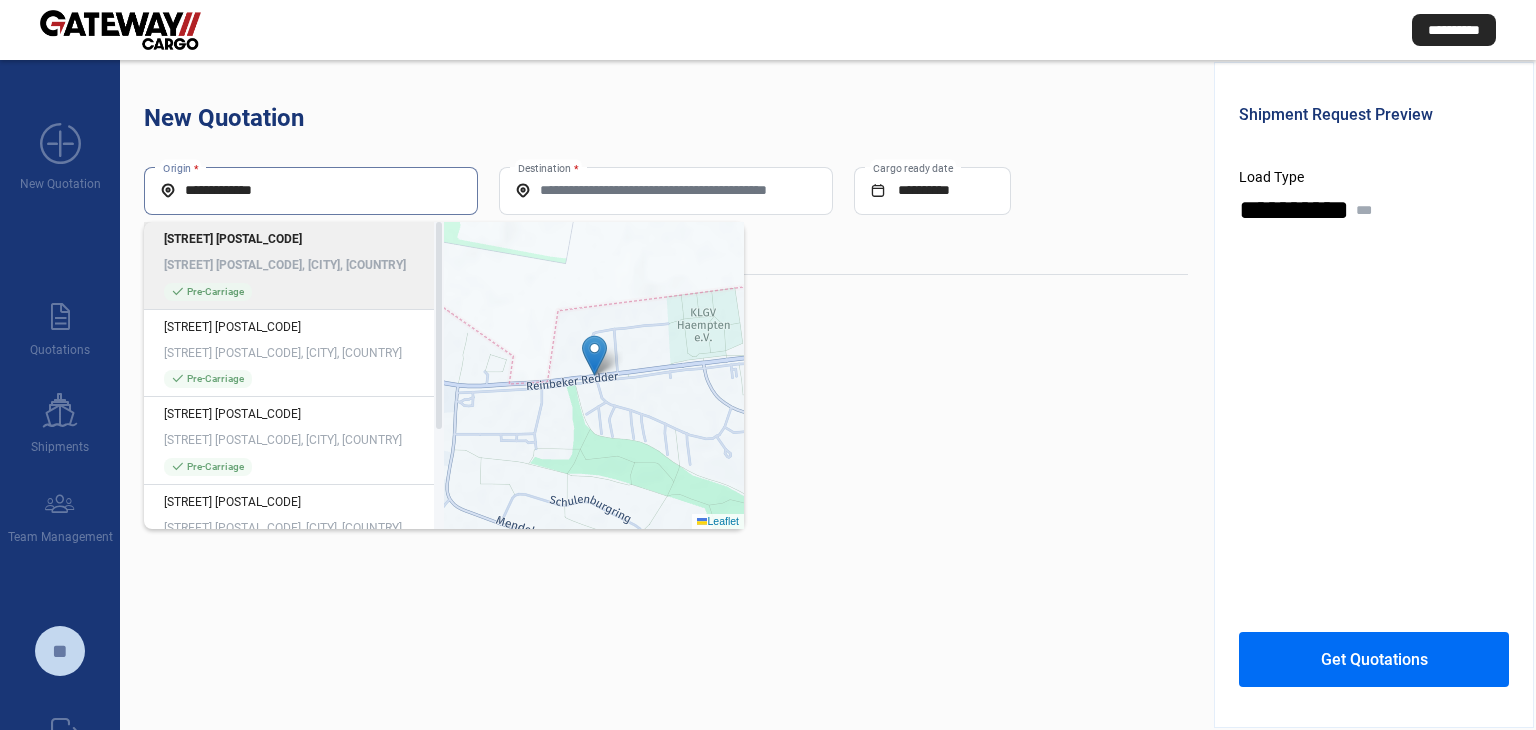 click on "[STREET] [POSTAL_CODE], [CITY], [COUNTRY]" at bounding box center (294, 265) 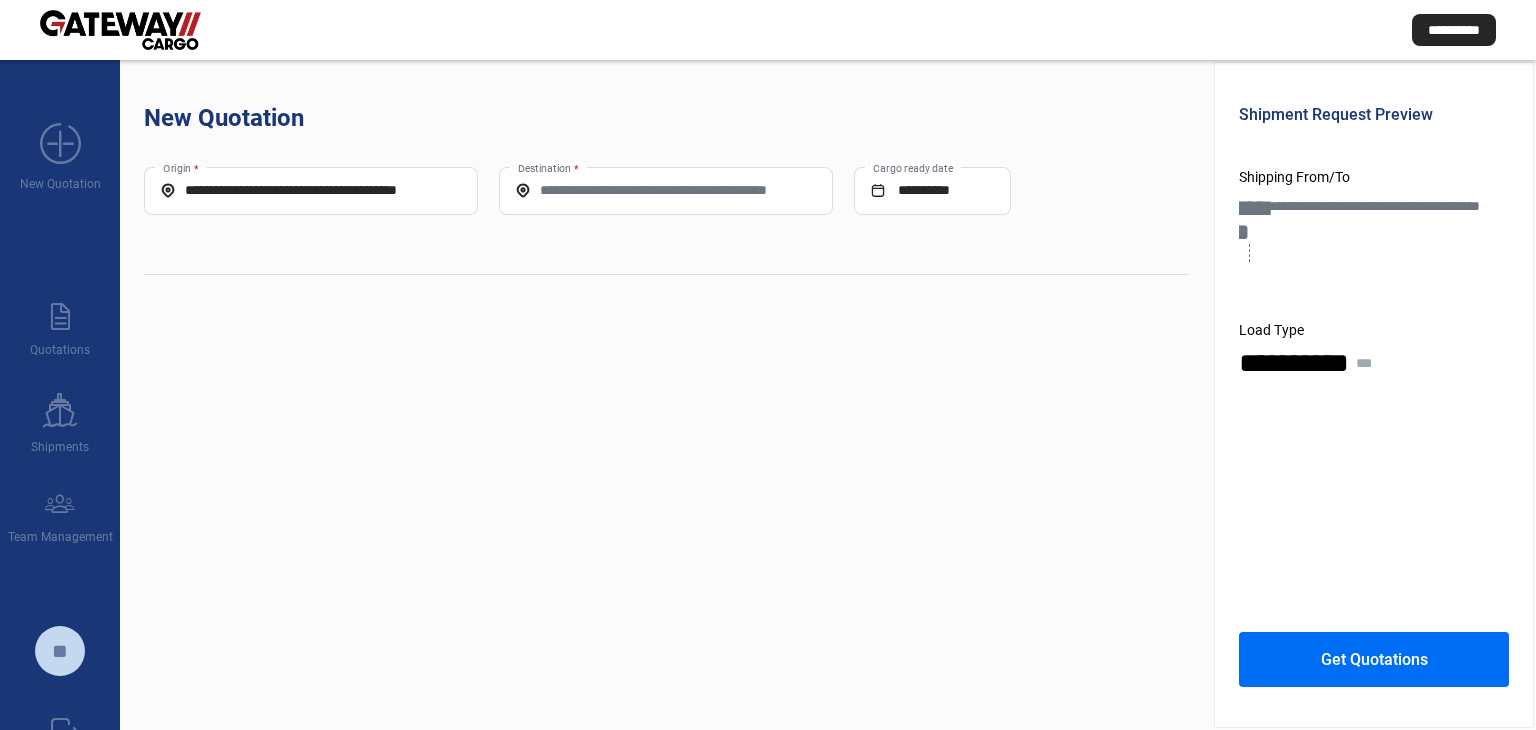 click on "**********" at bounding box center (311, 191) 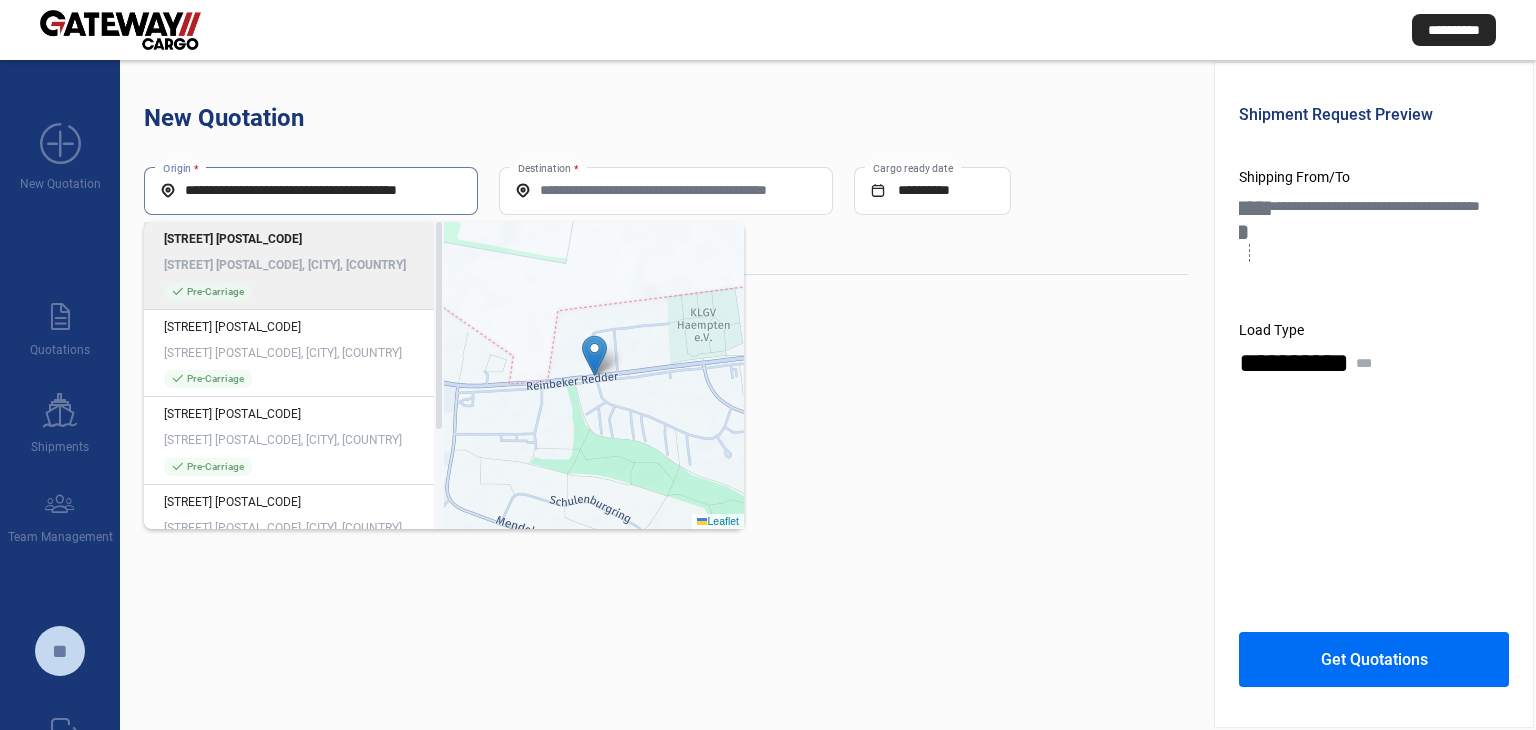 scroll, scrollTop: 0, scrollLeft: 4, axis: horizontal 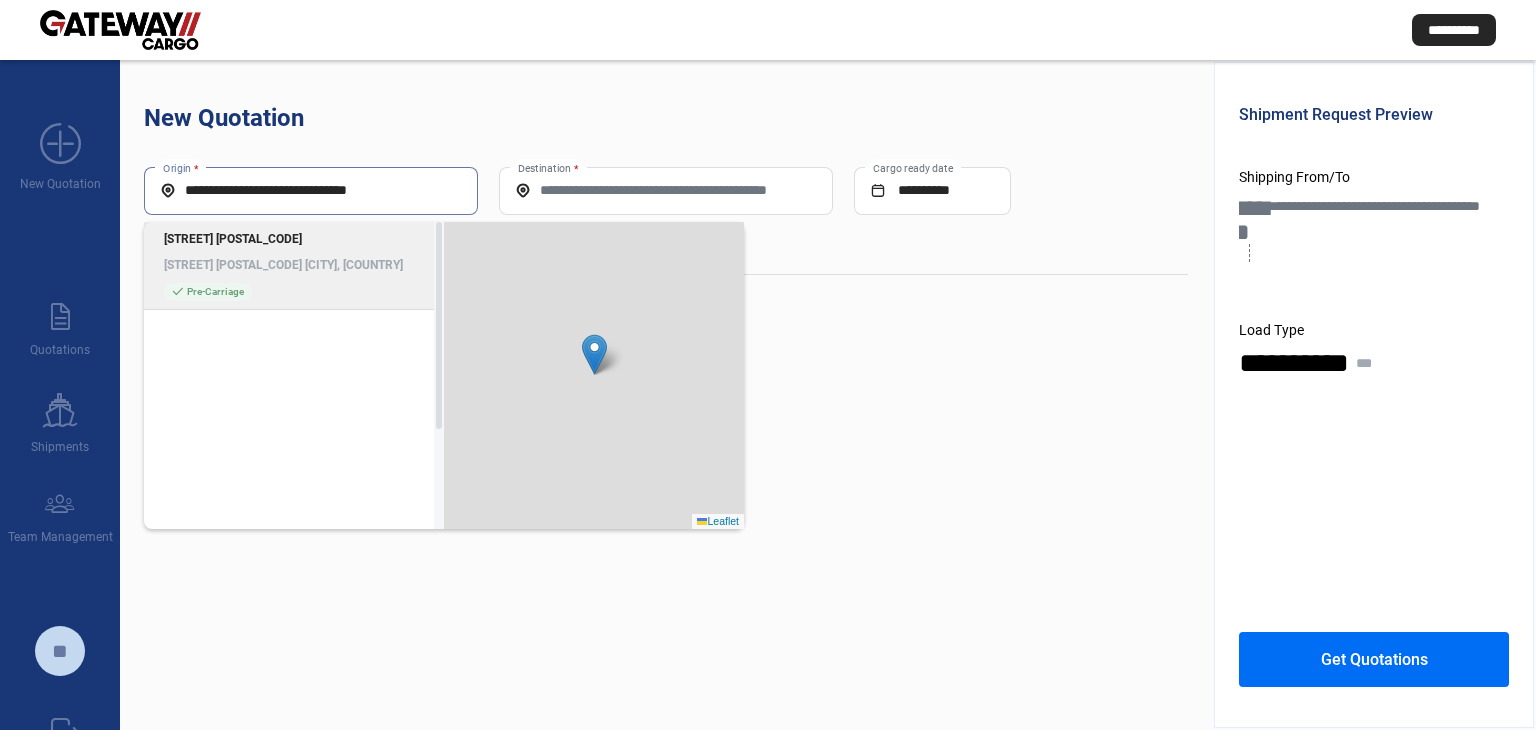 type on "**********" 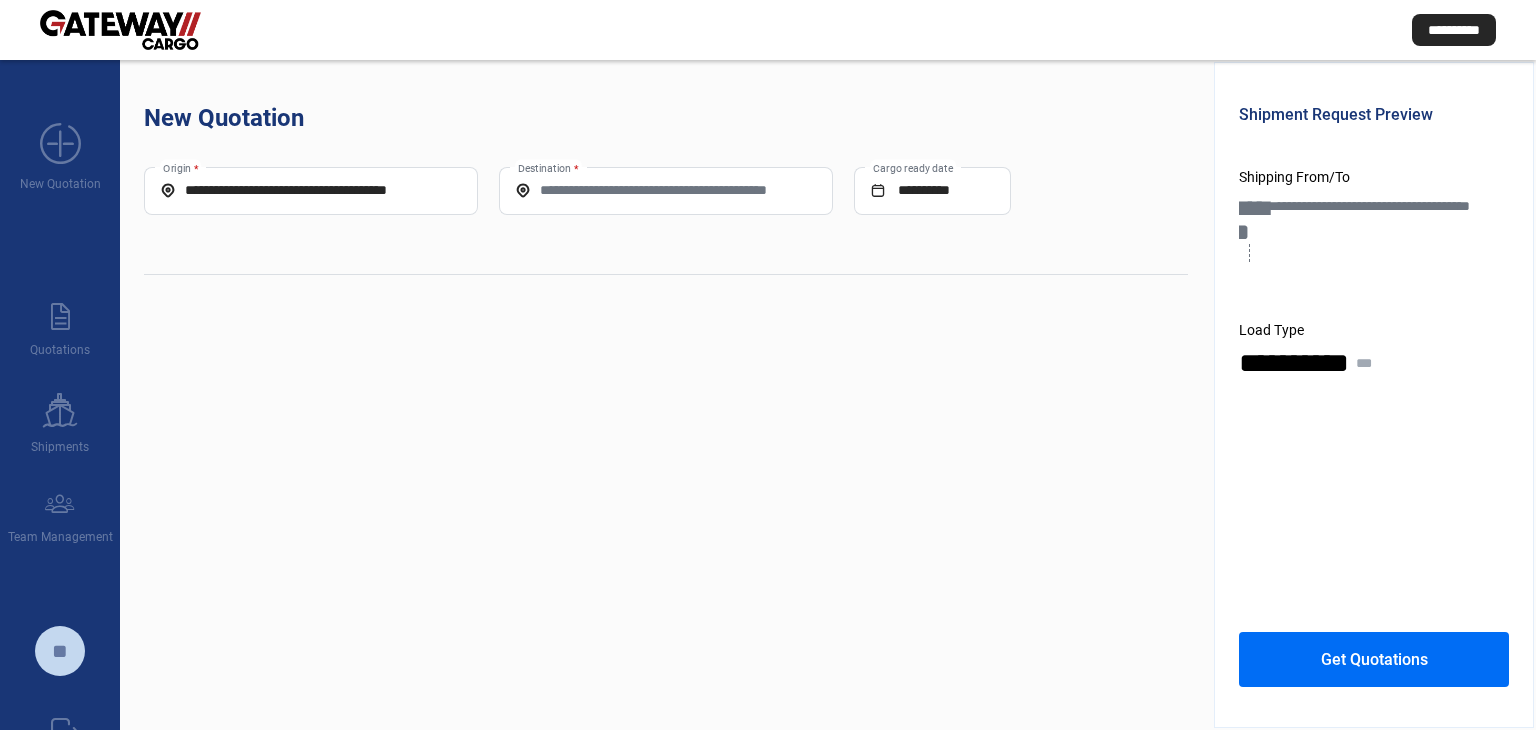 click on "Destination *" at bounding box center (666, 191) 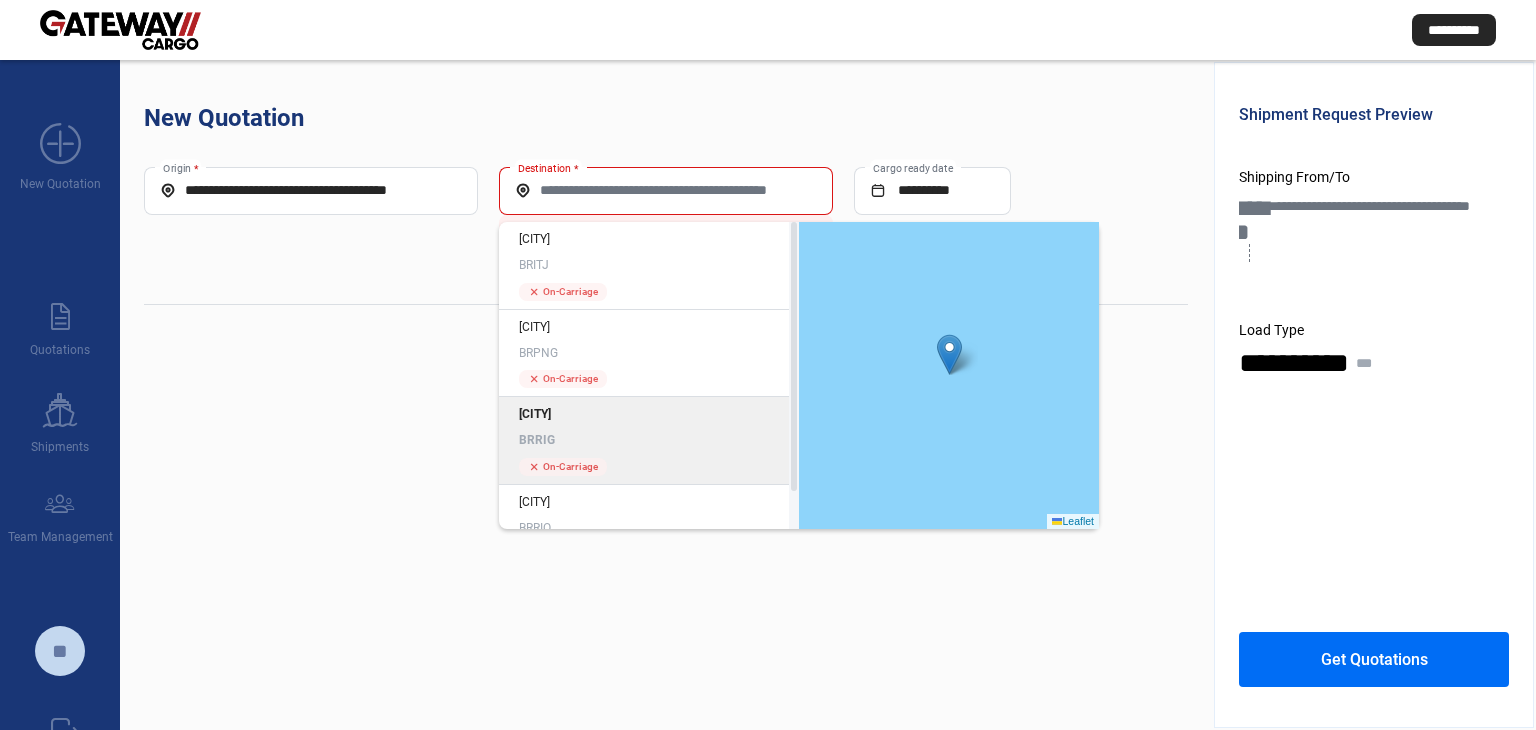 click on "[CITY]" at bounding box center (649, 414) 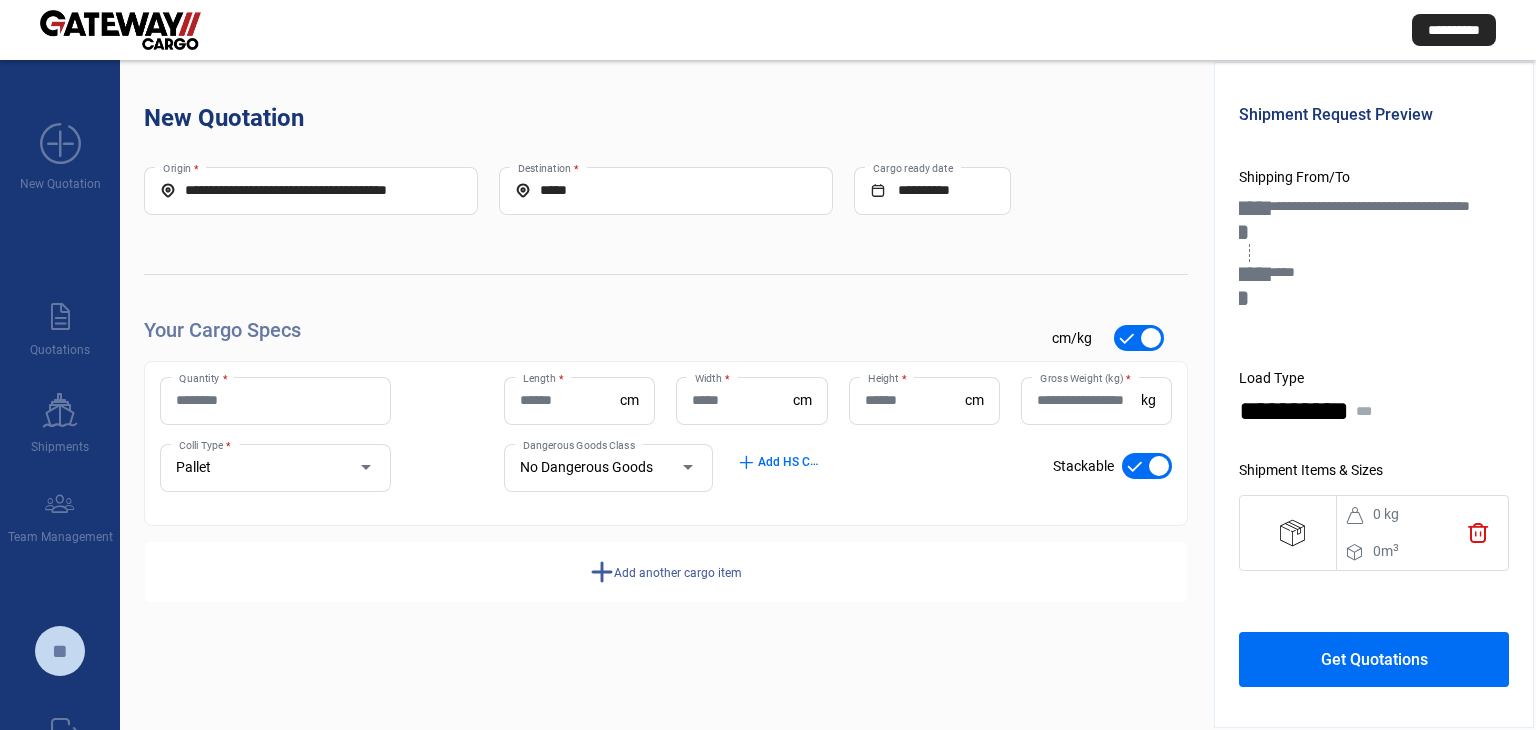 click on "Quantity *" at bounding box center [275, 400] 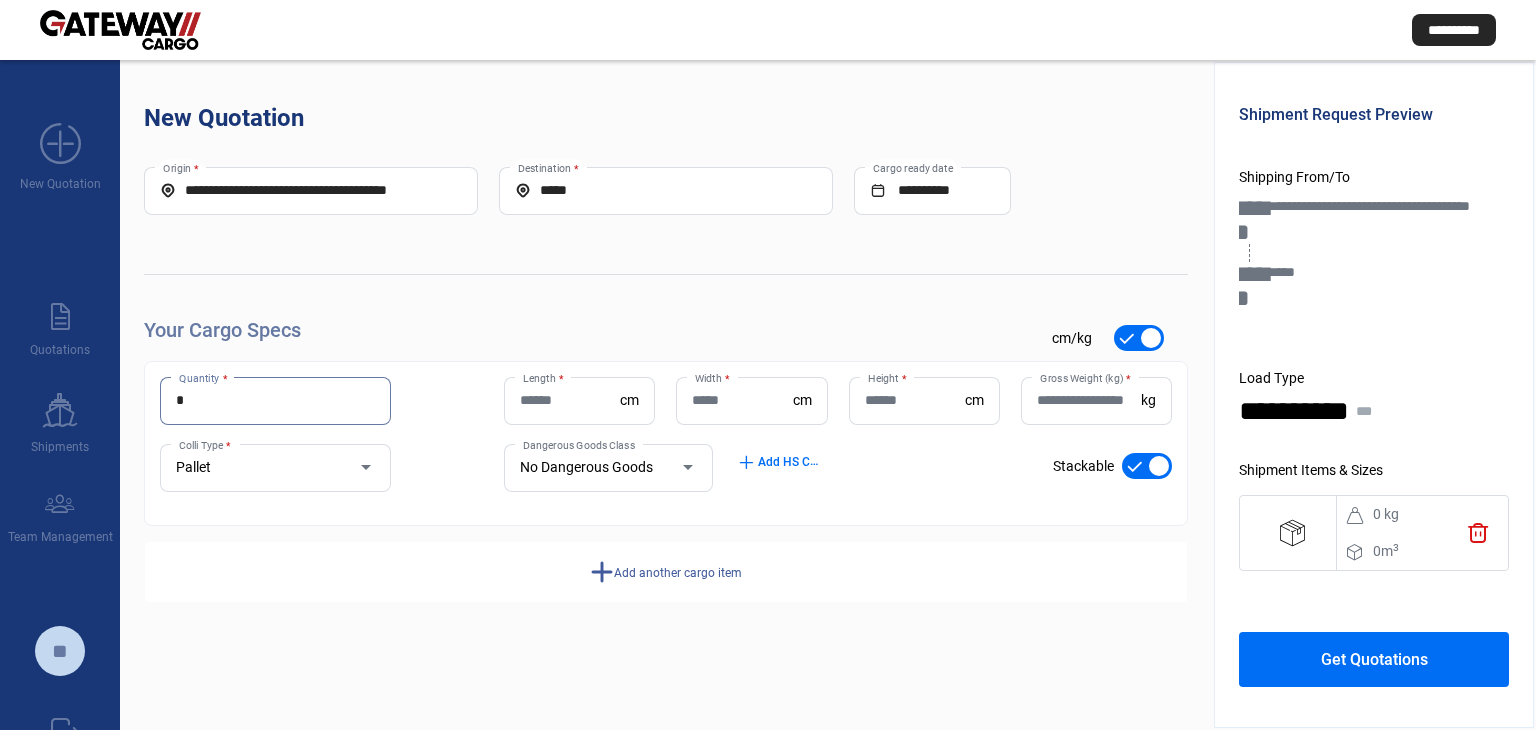 type on "*" 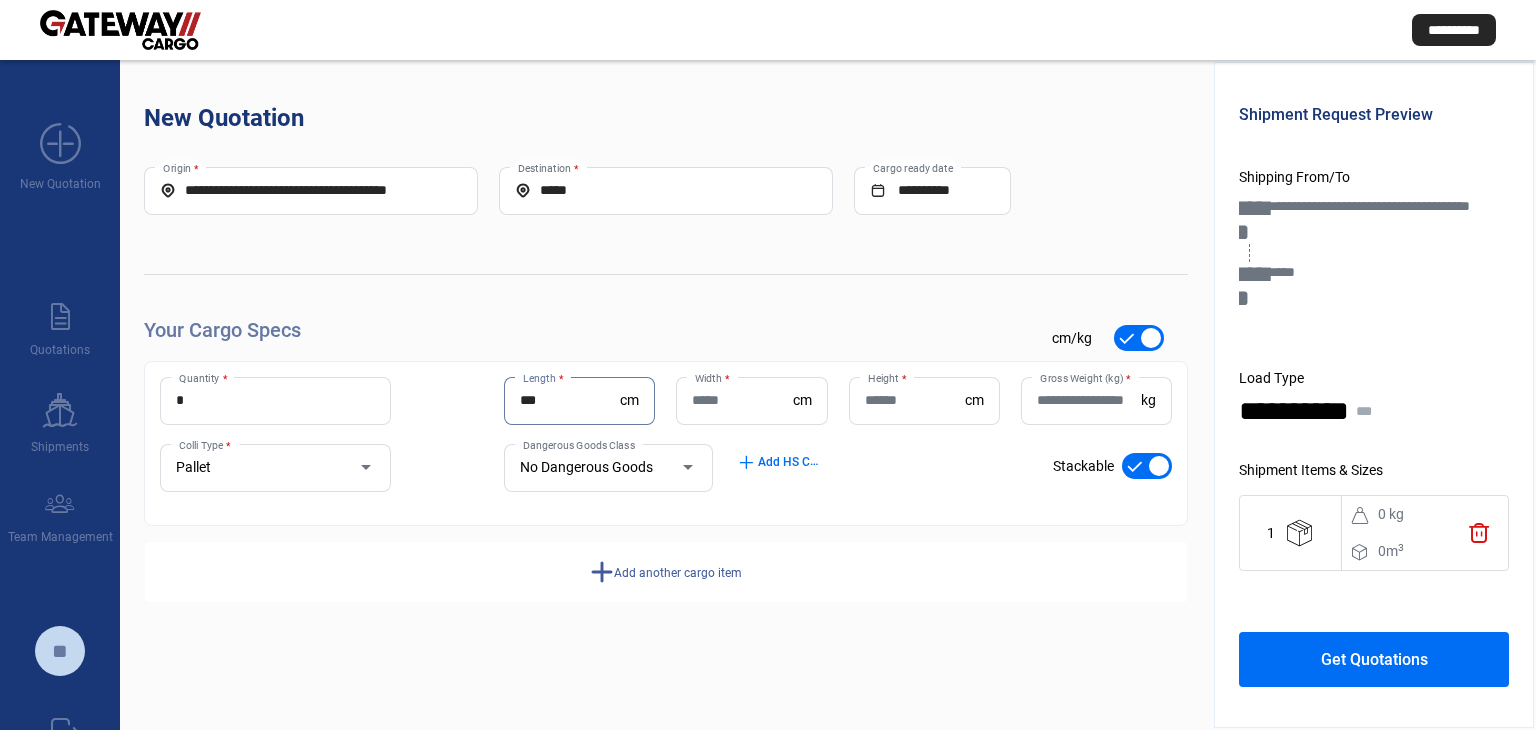 type on "***" 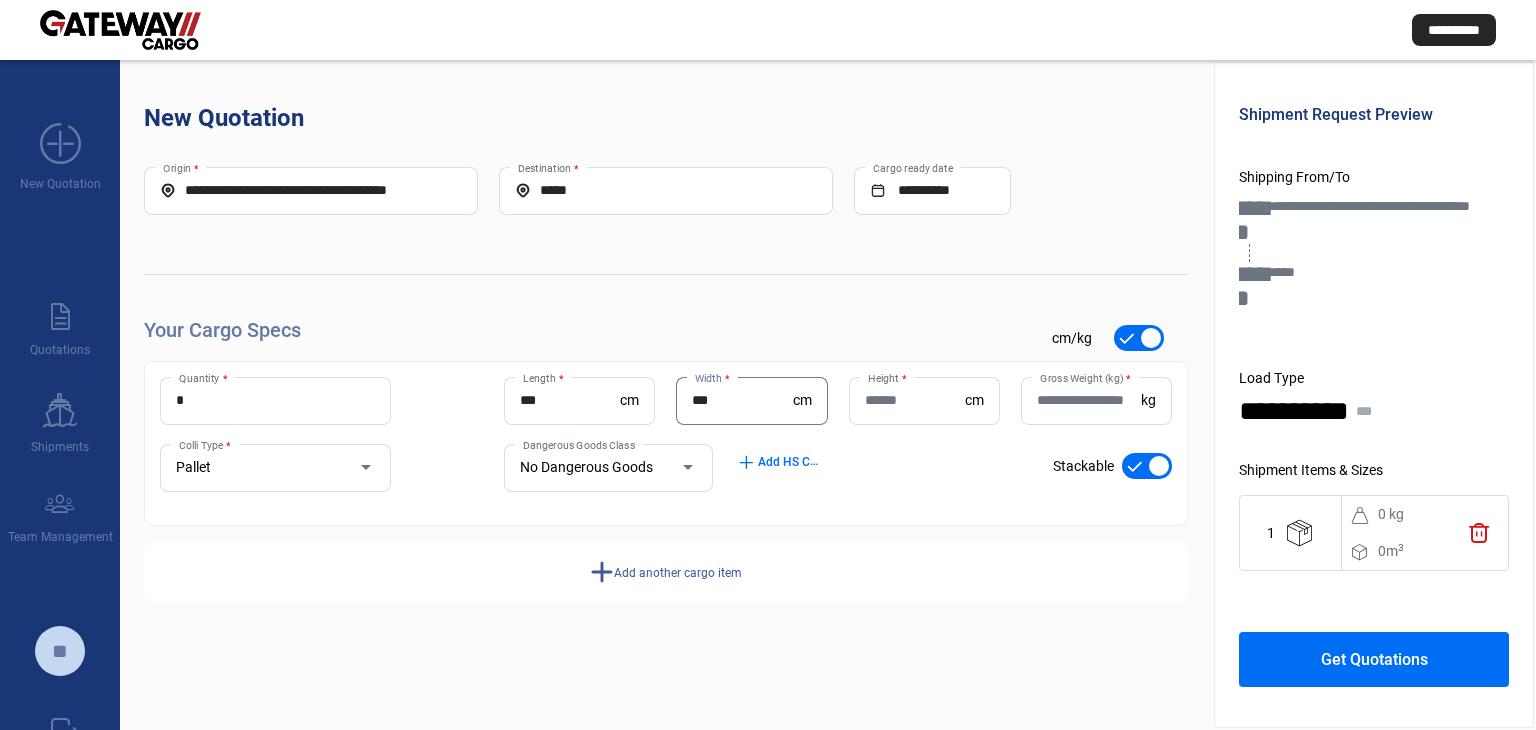 type on "***" 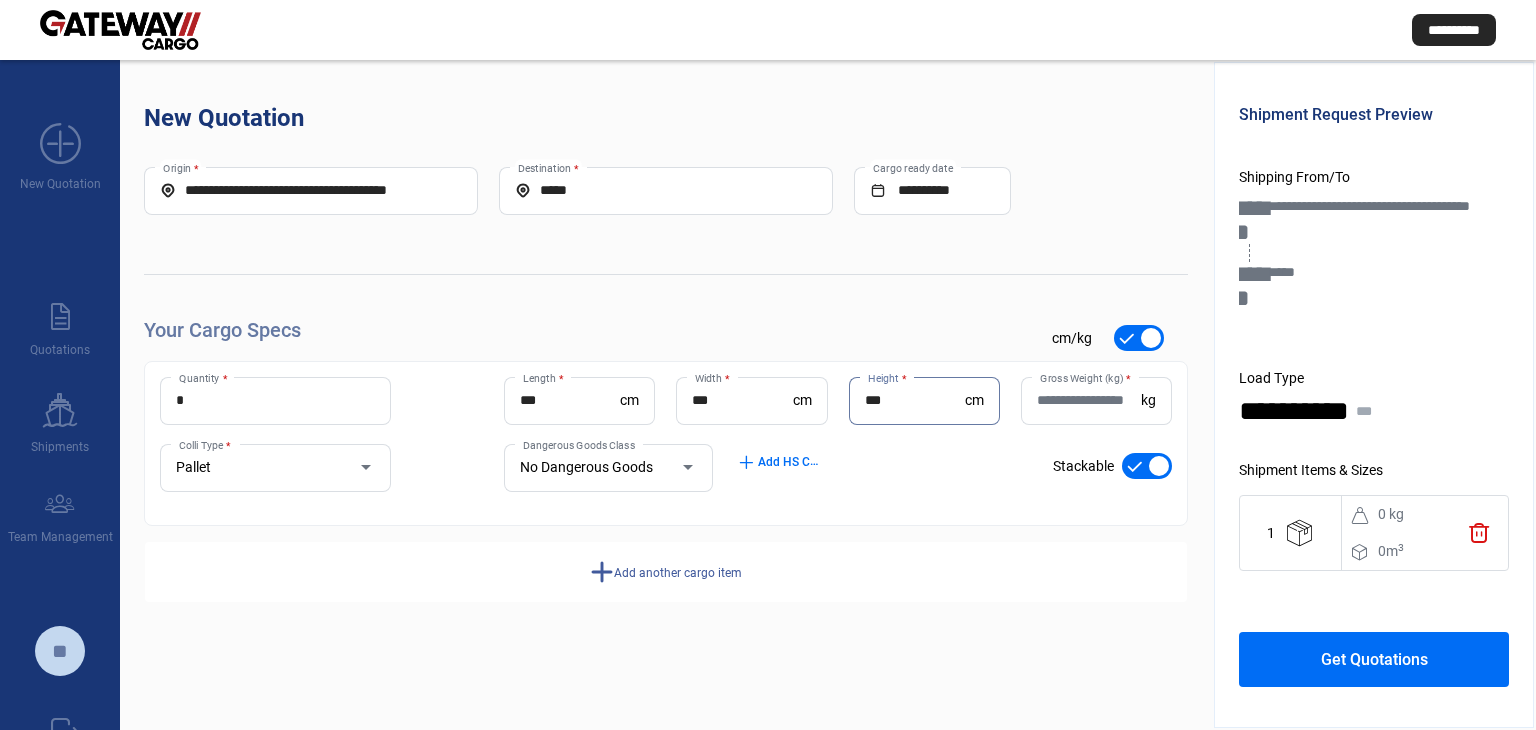 type on "***" 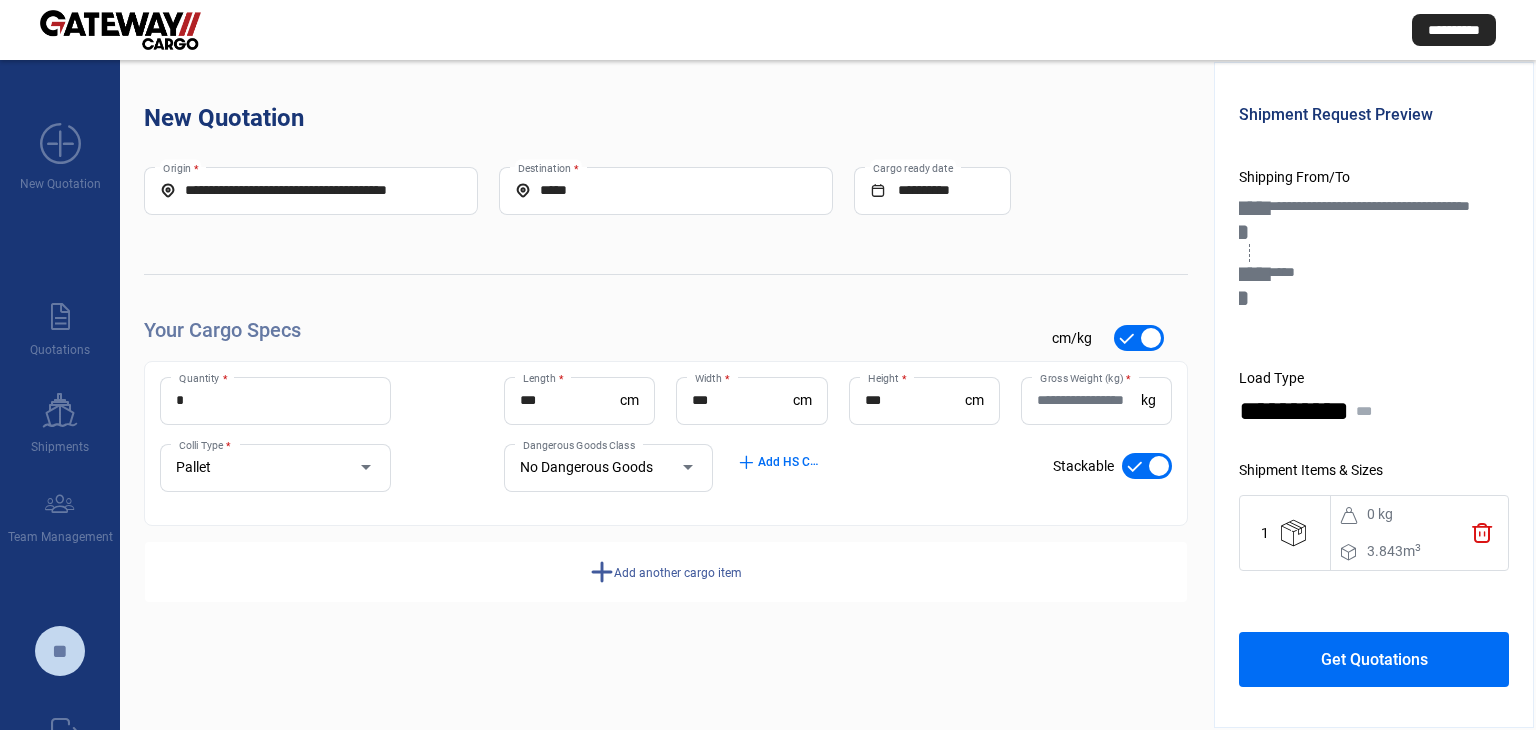 click on "add" at bounding box center (602, 572) 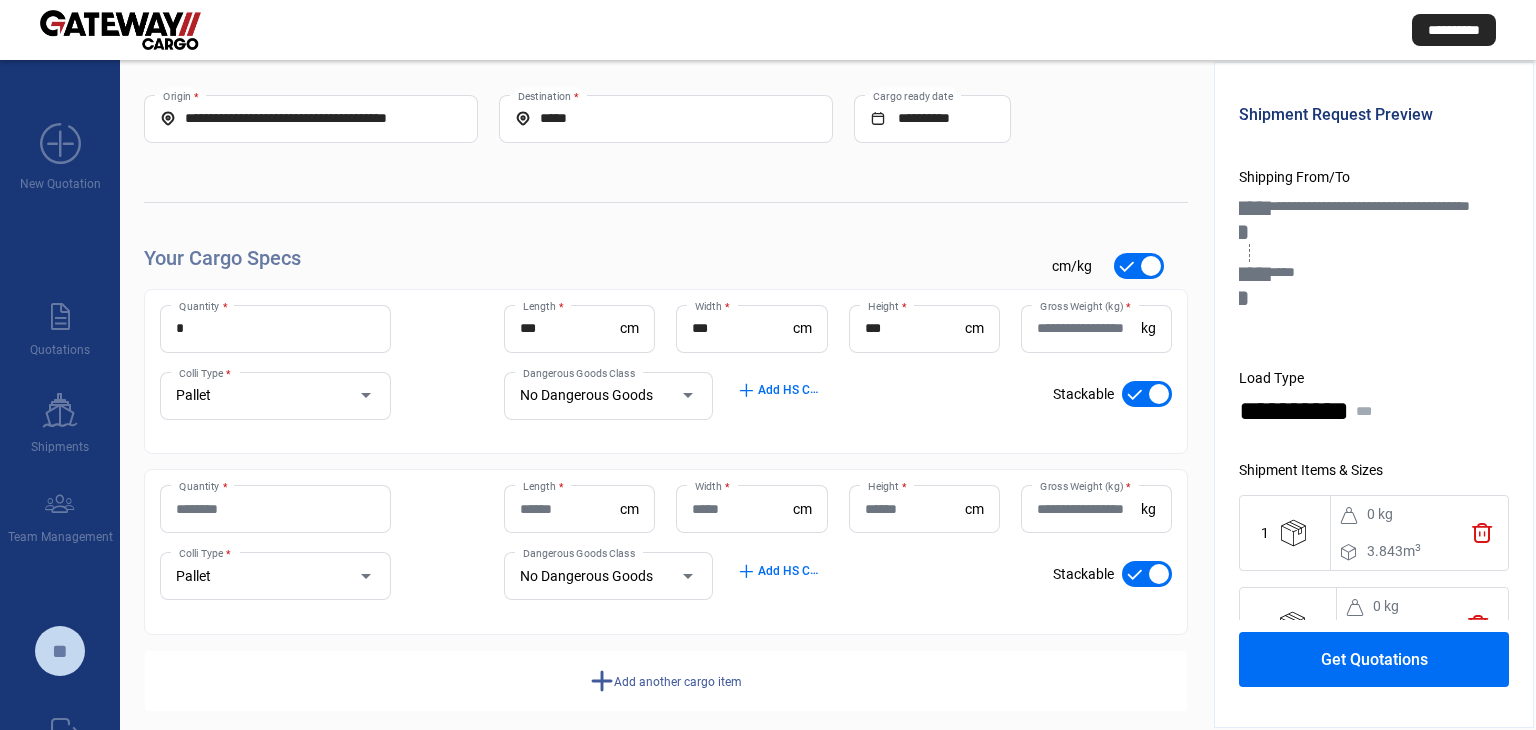 scroll, scrollTop: 93, scrollLeft: 0, axis: vertical 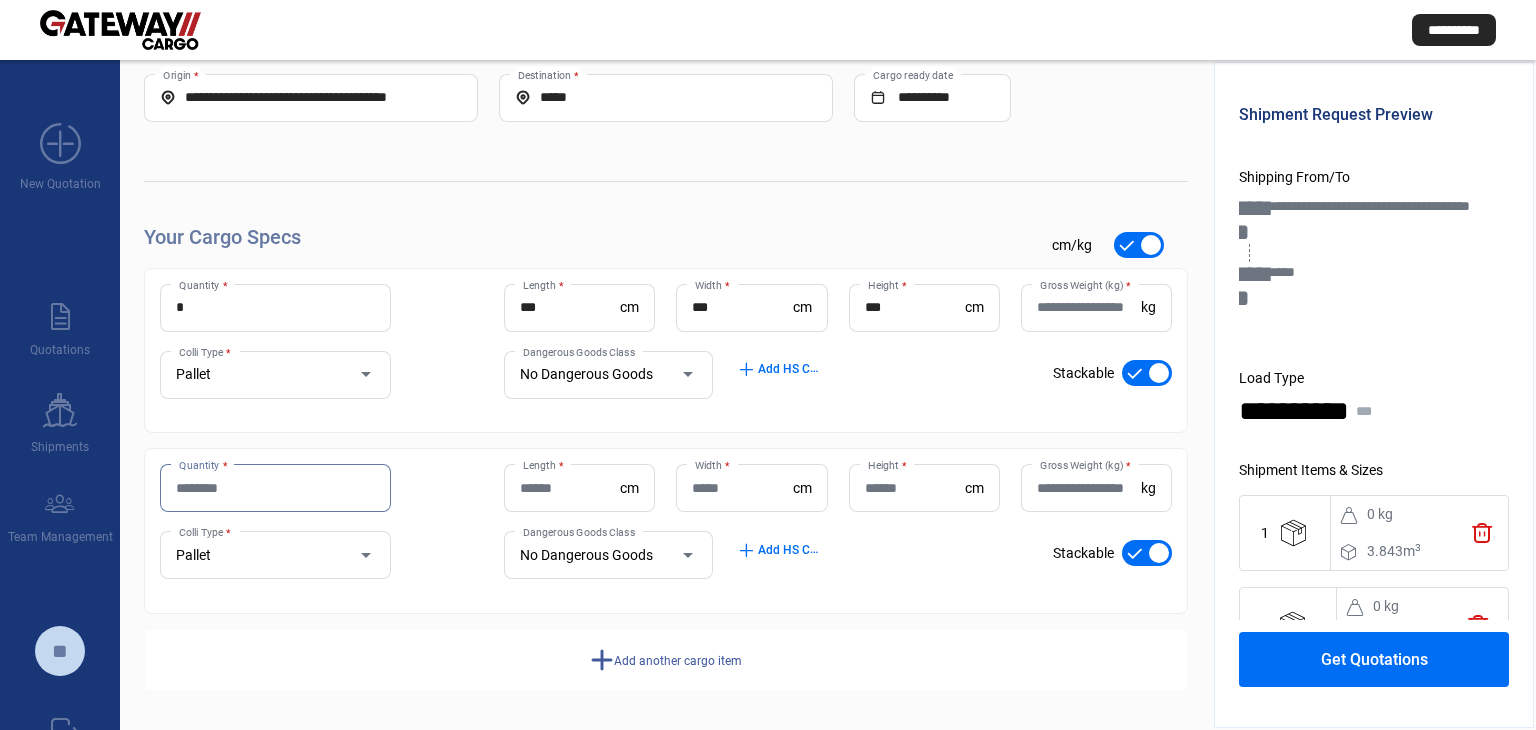 click on "Quantity *" at bounding box center (275, 488) 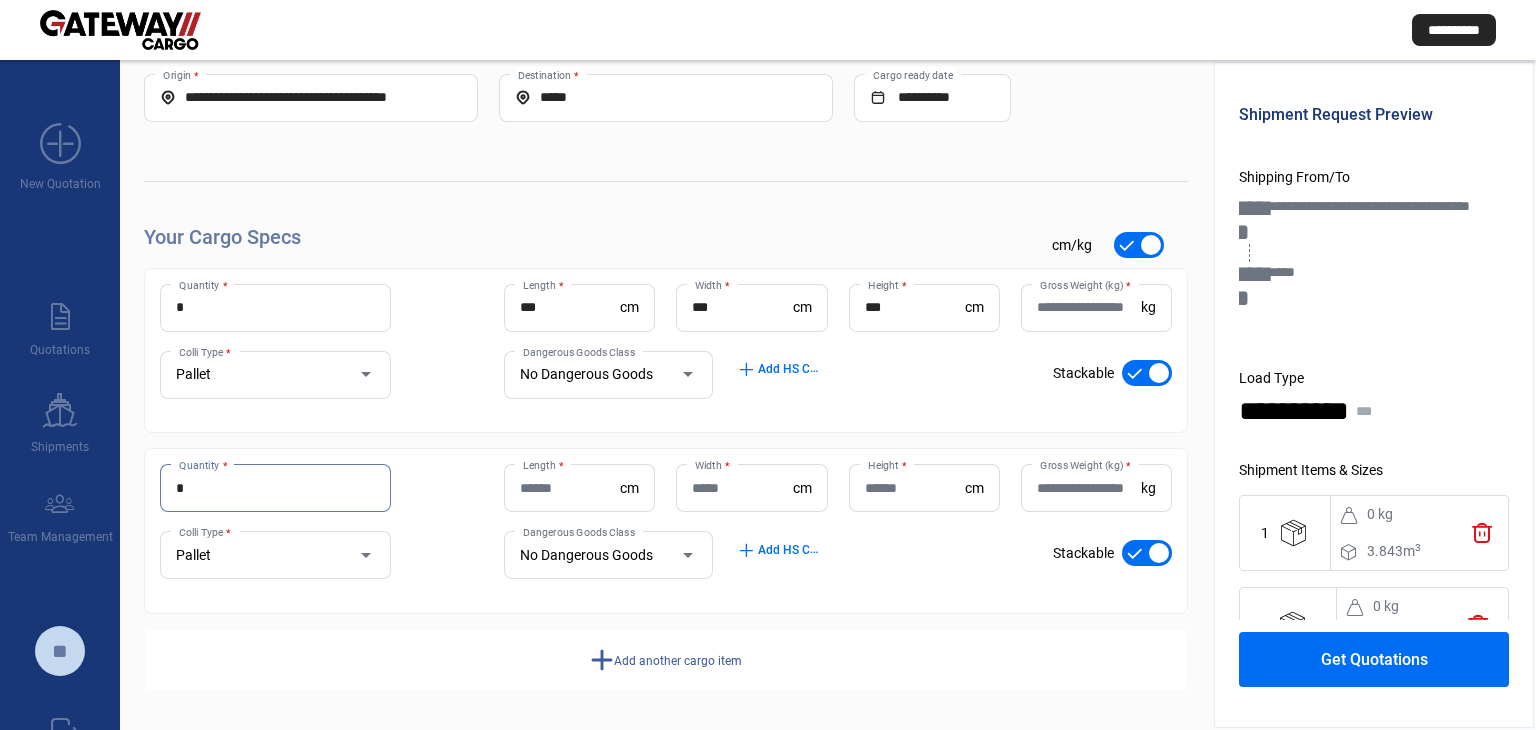 type on "*" 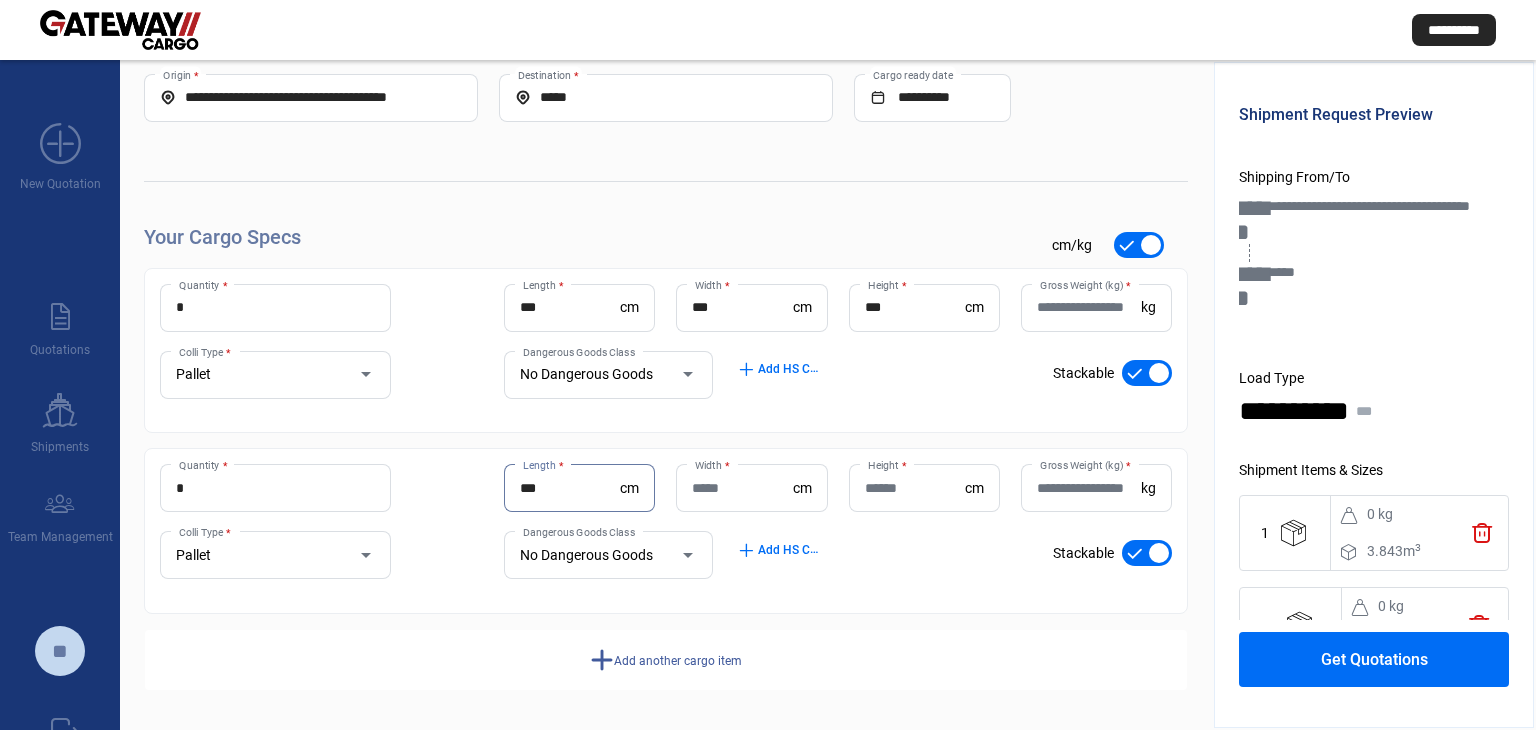 type on "***" 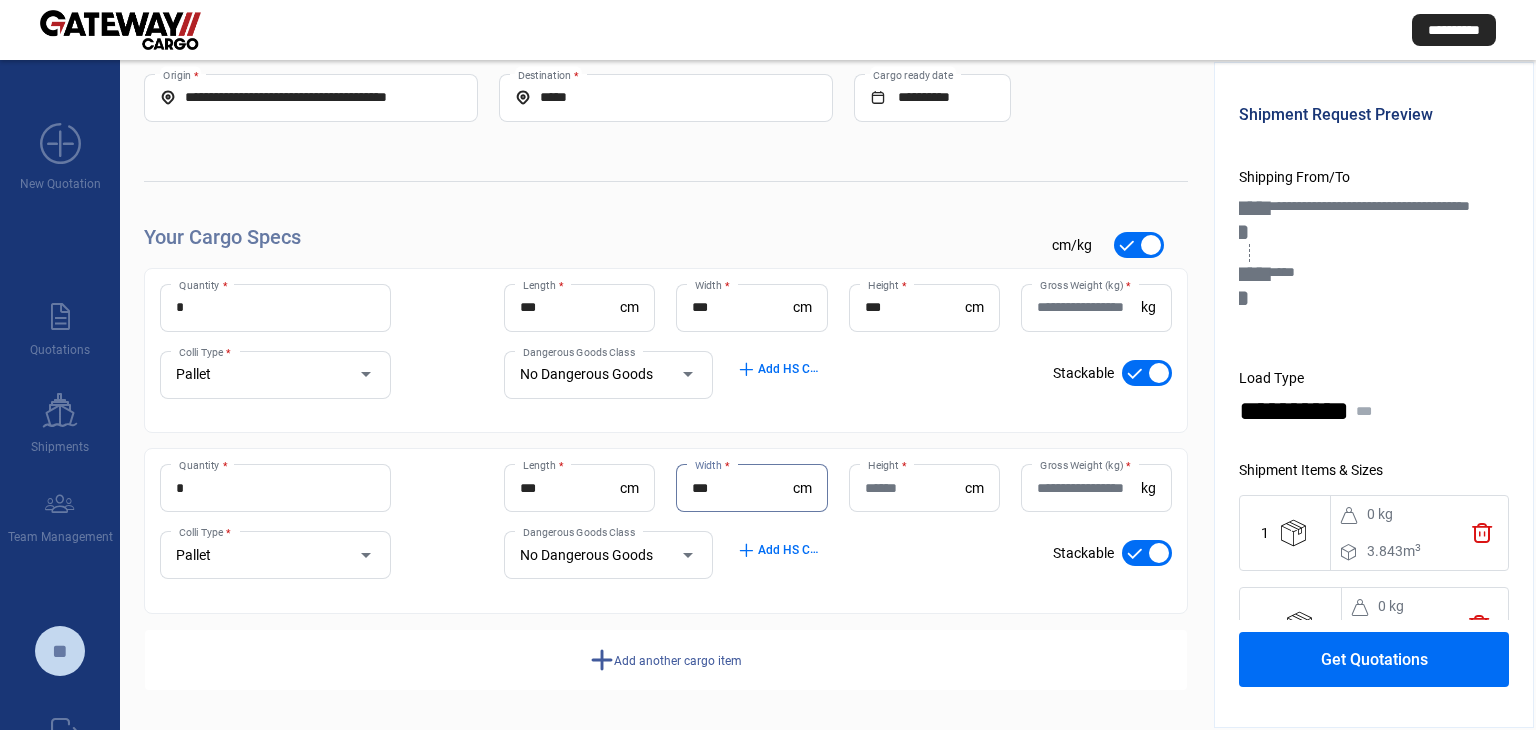 type on "***" 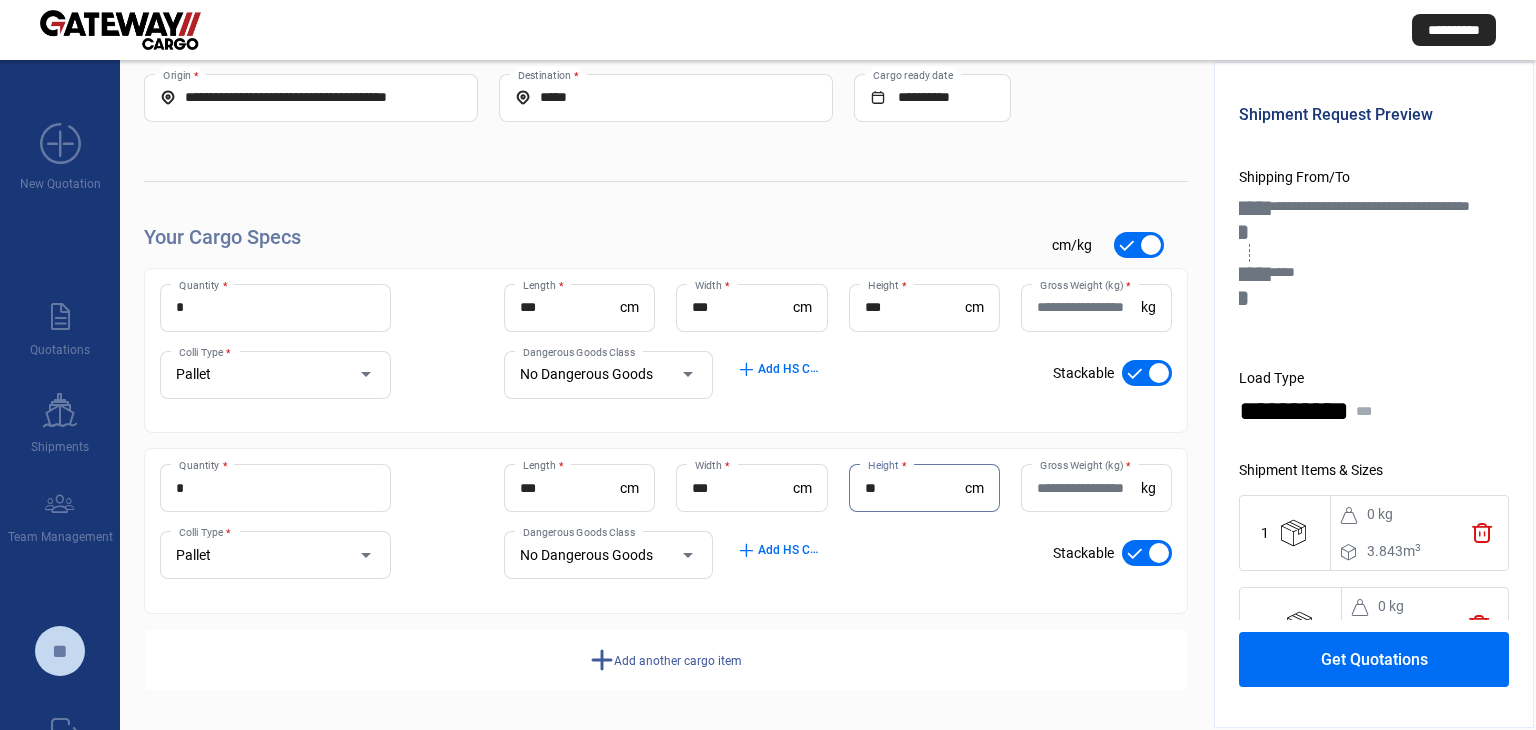 type on "**" 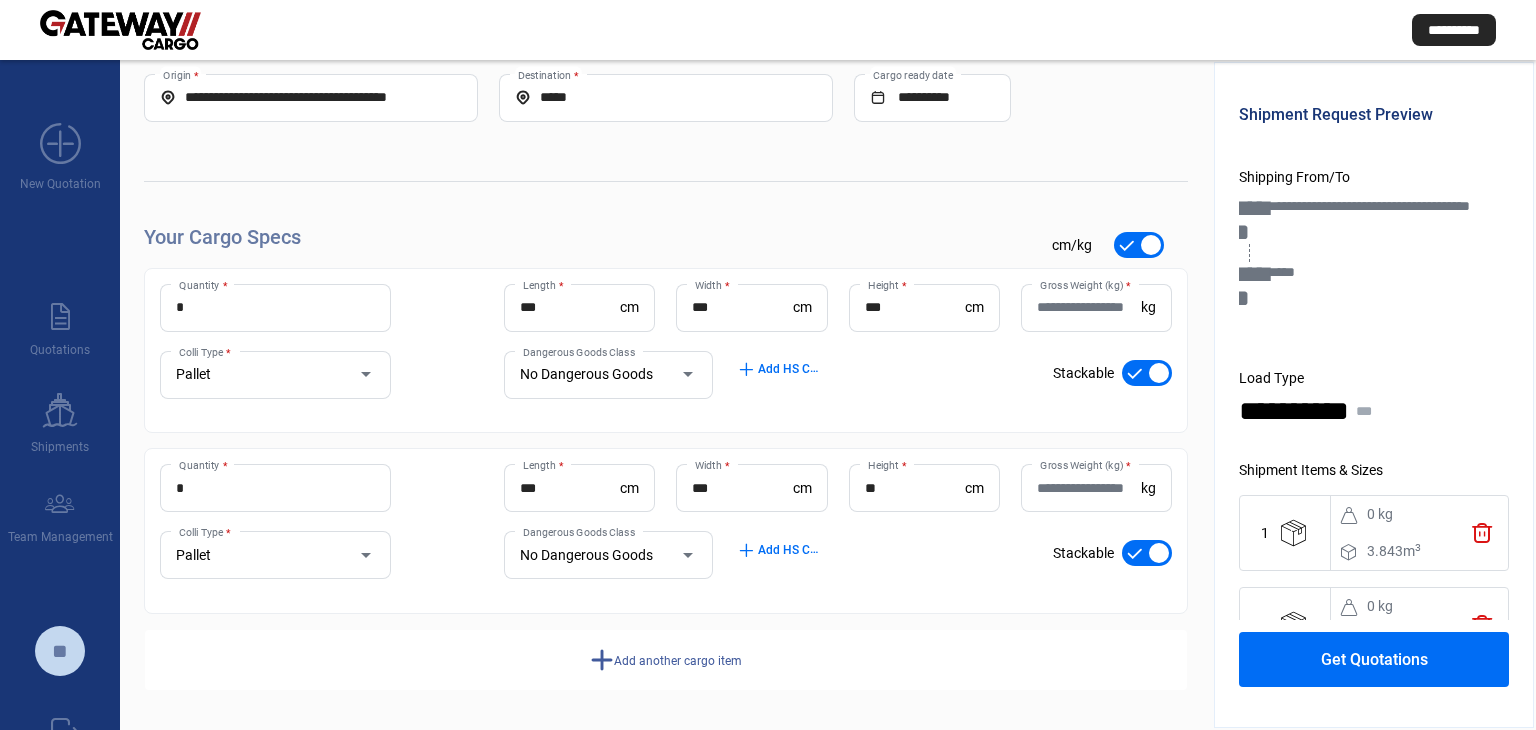 click on "add  Add another cargo item" at bounding box center (666, 660) 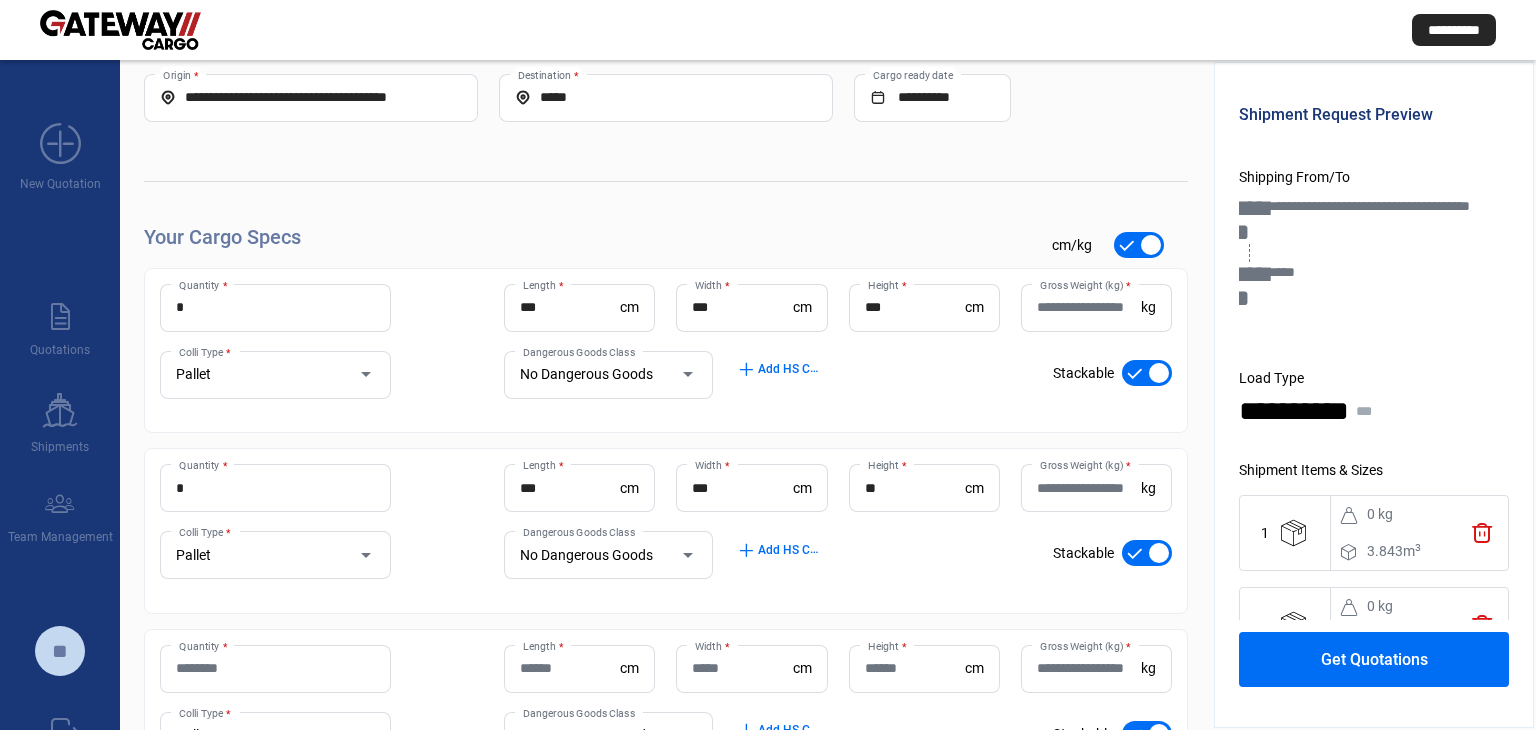 type 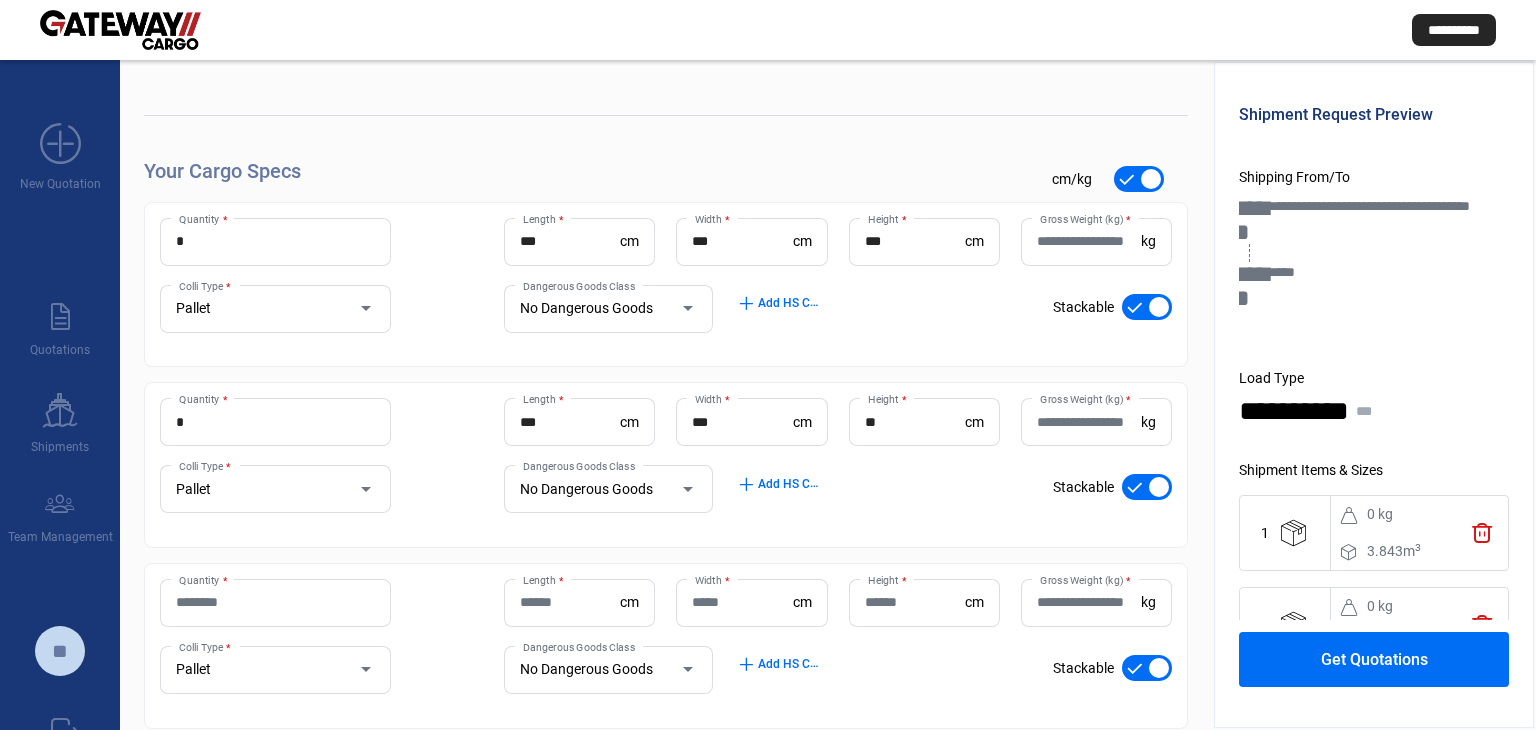 scroll, scrollTop: 193, scrollLeft: 0, axis: vertical 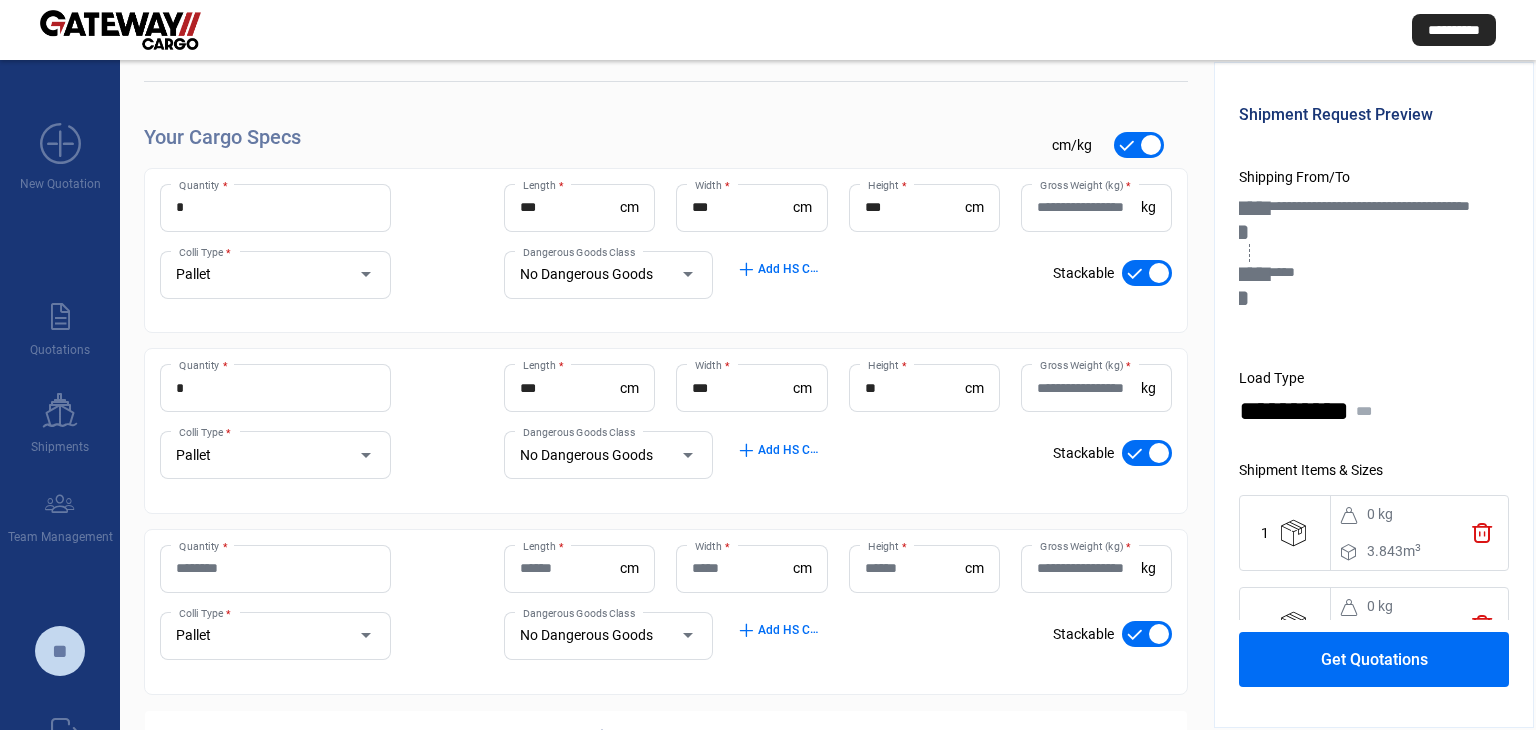 click on "Quantity *" at bounding box center [275, 569] 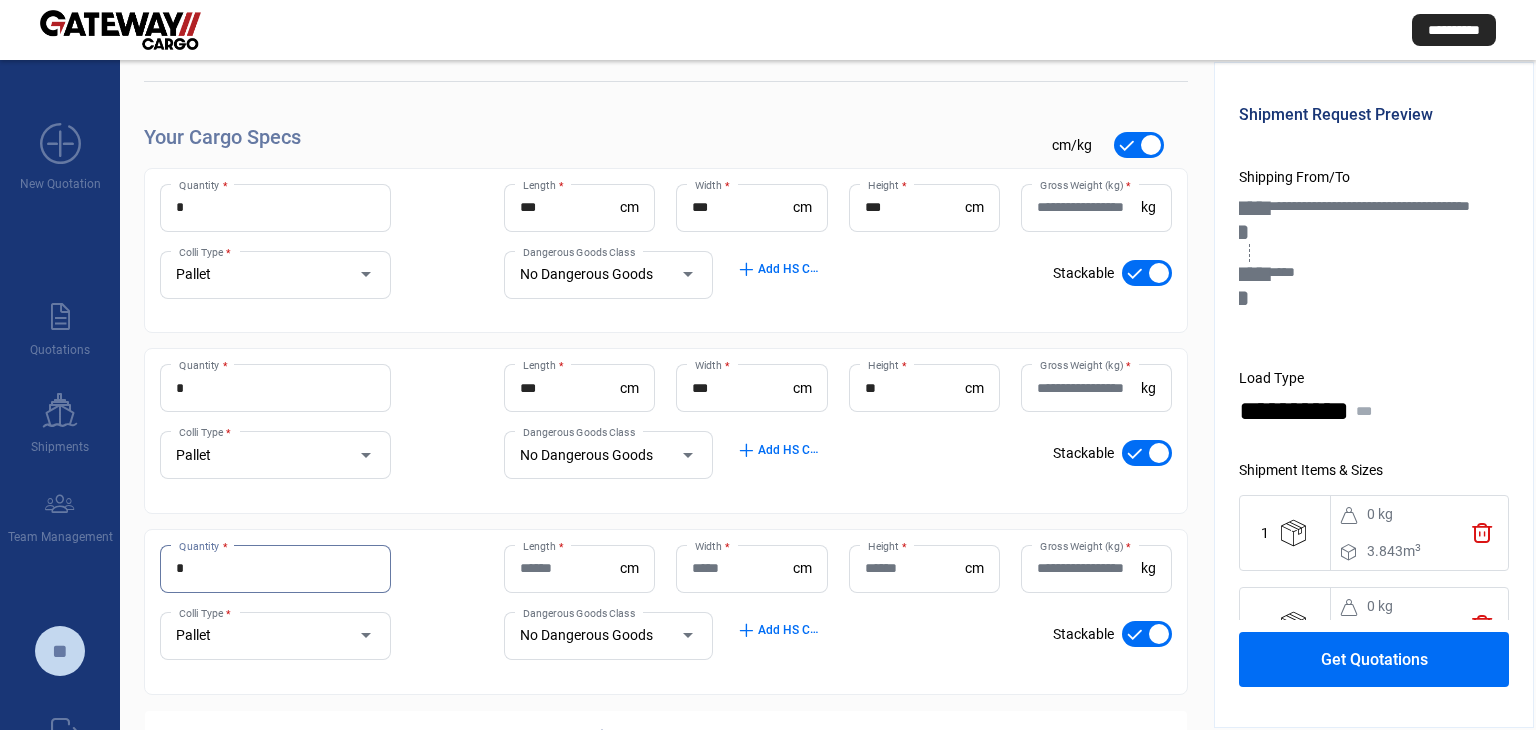 type on "*" 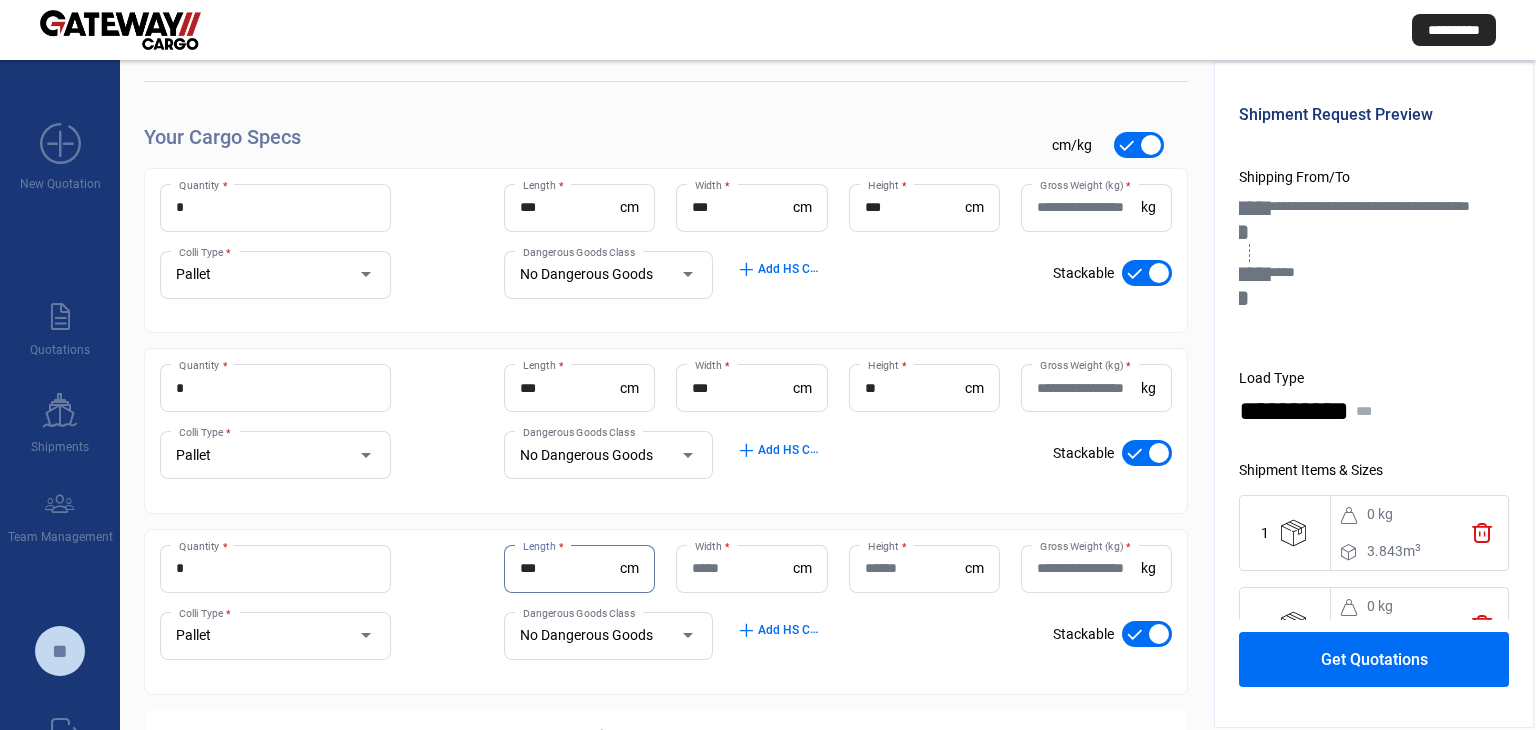 type on "***" 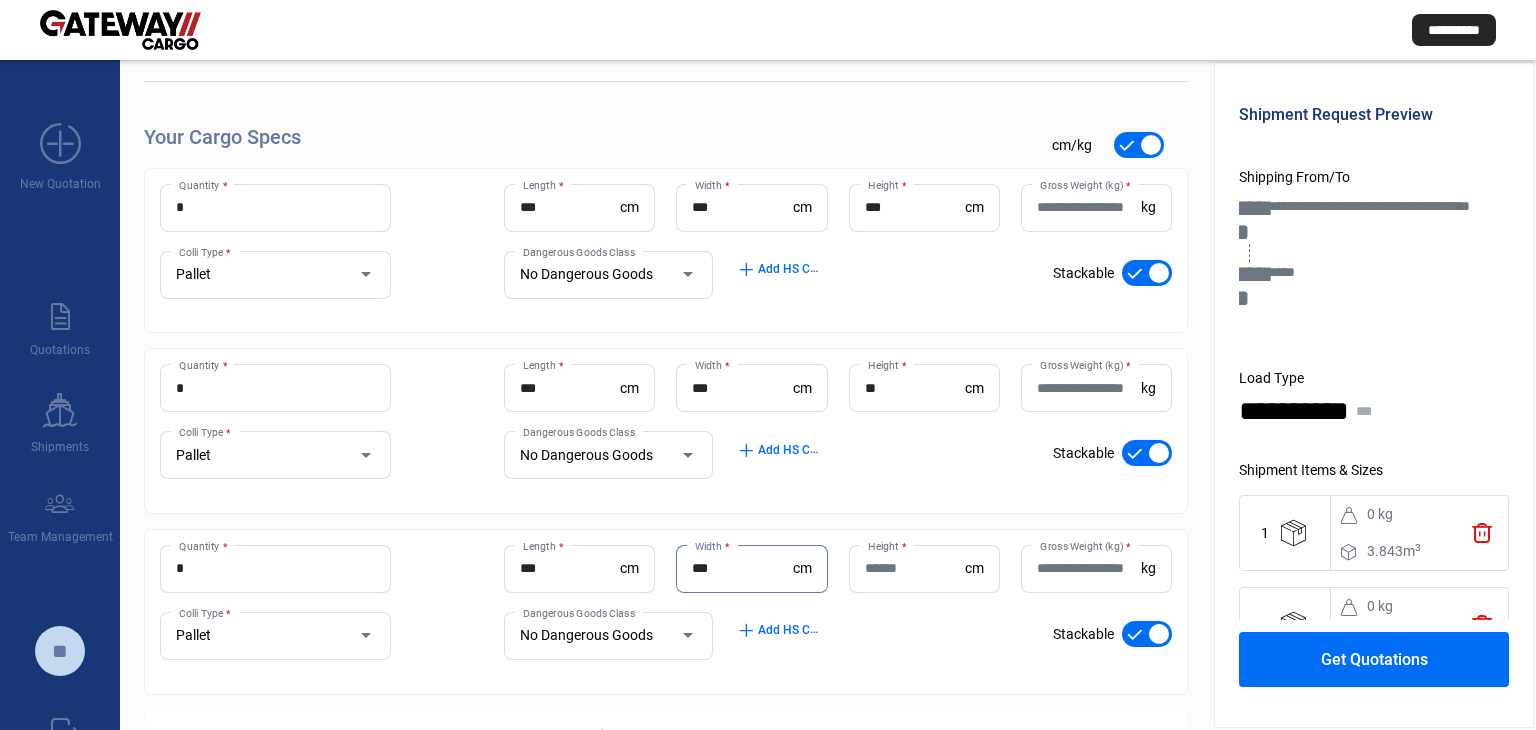 type on "***" 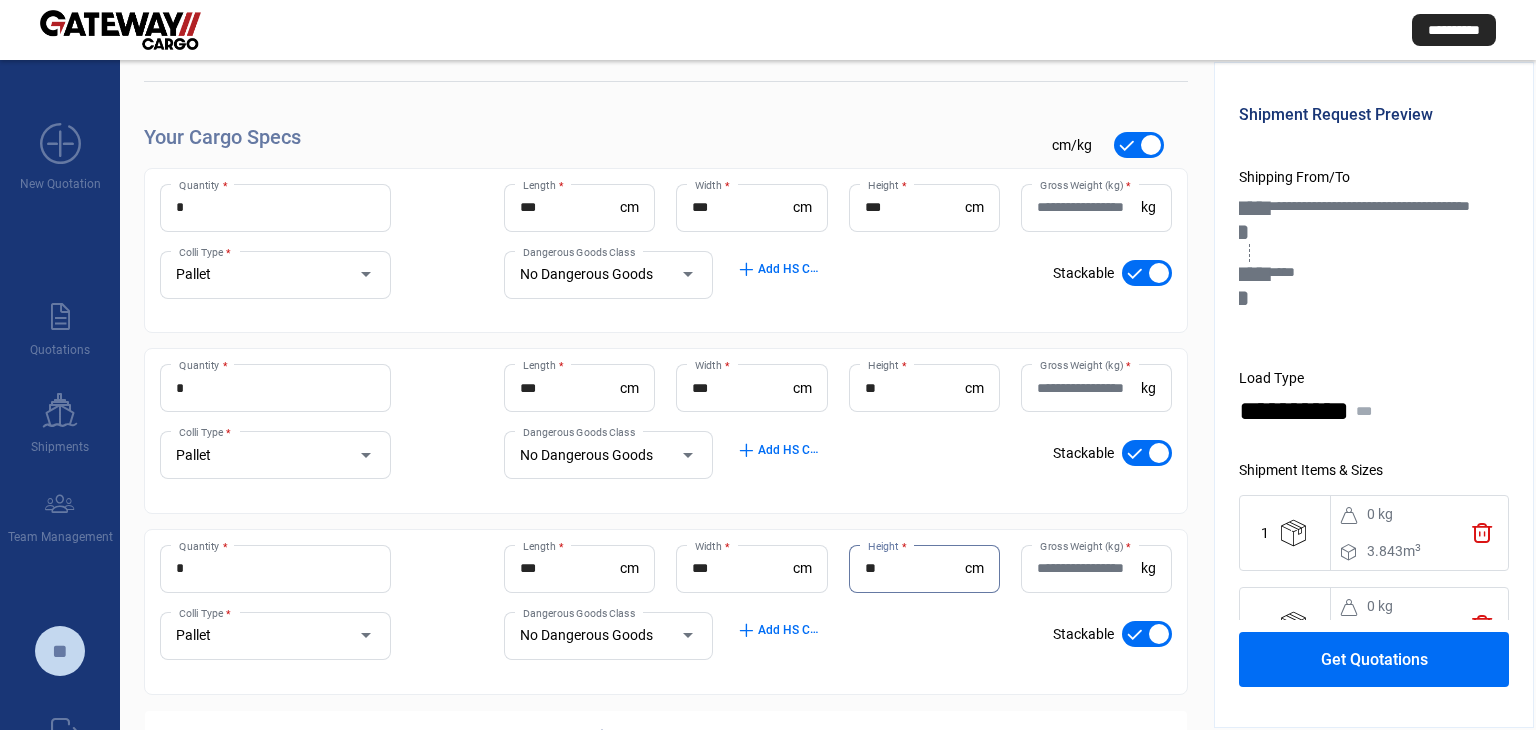 type on "**" 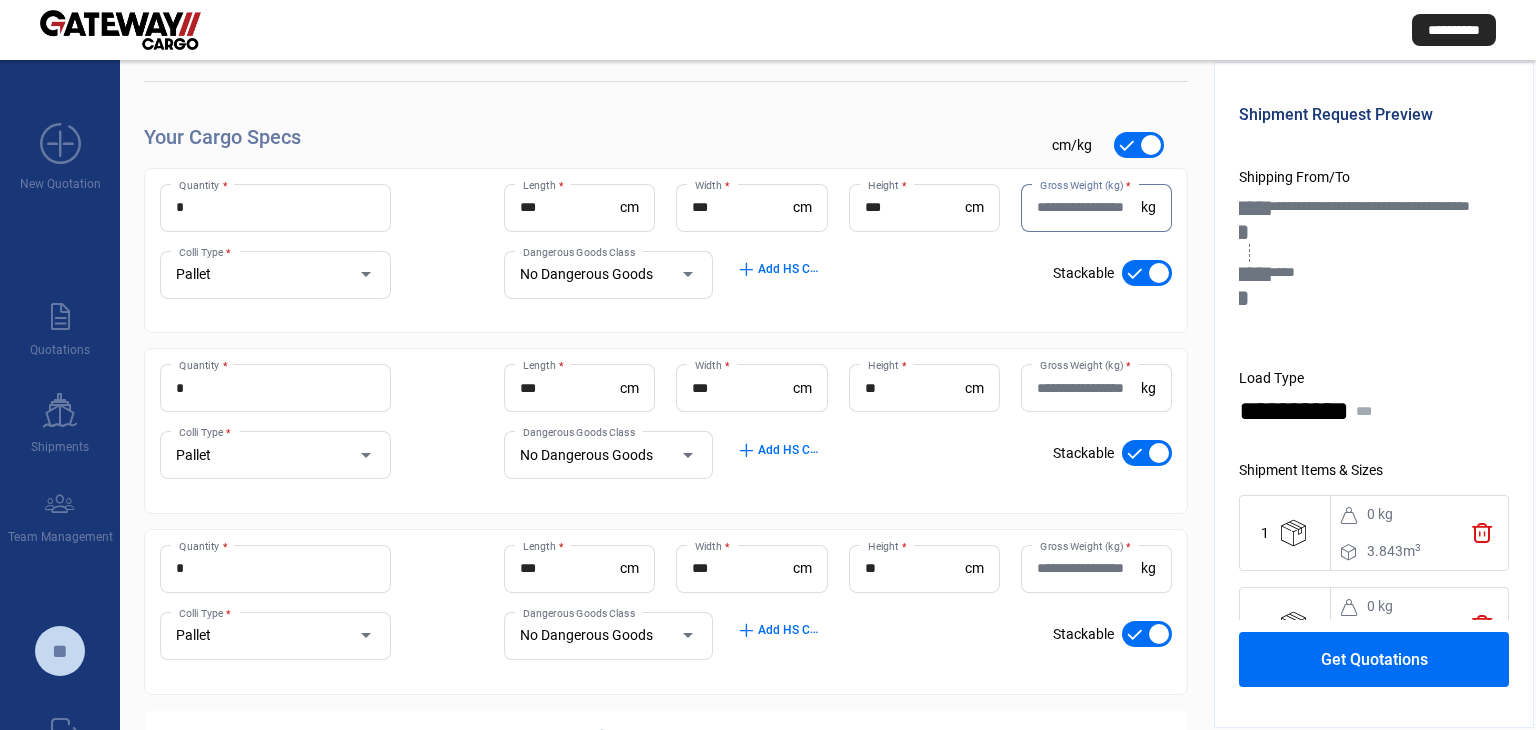 click on "Gross Weight (kg)  *" at bounding box center (1089, 207) 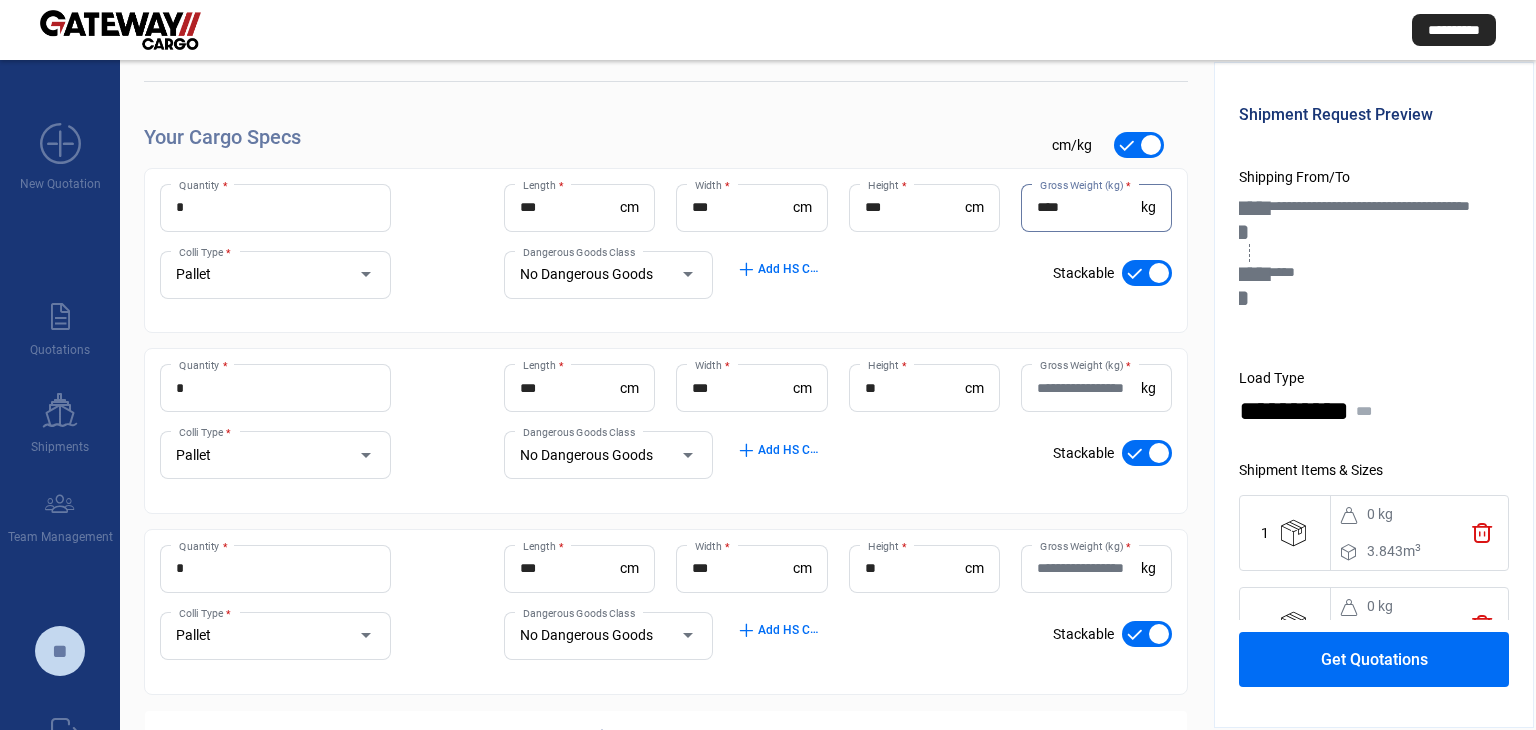 type on "****" 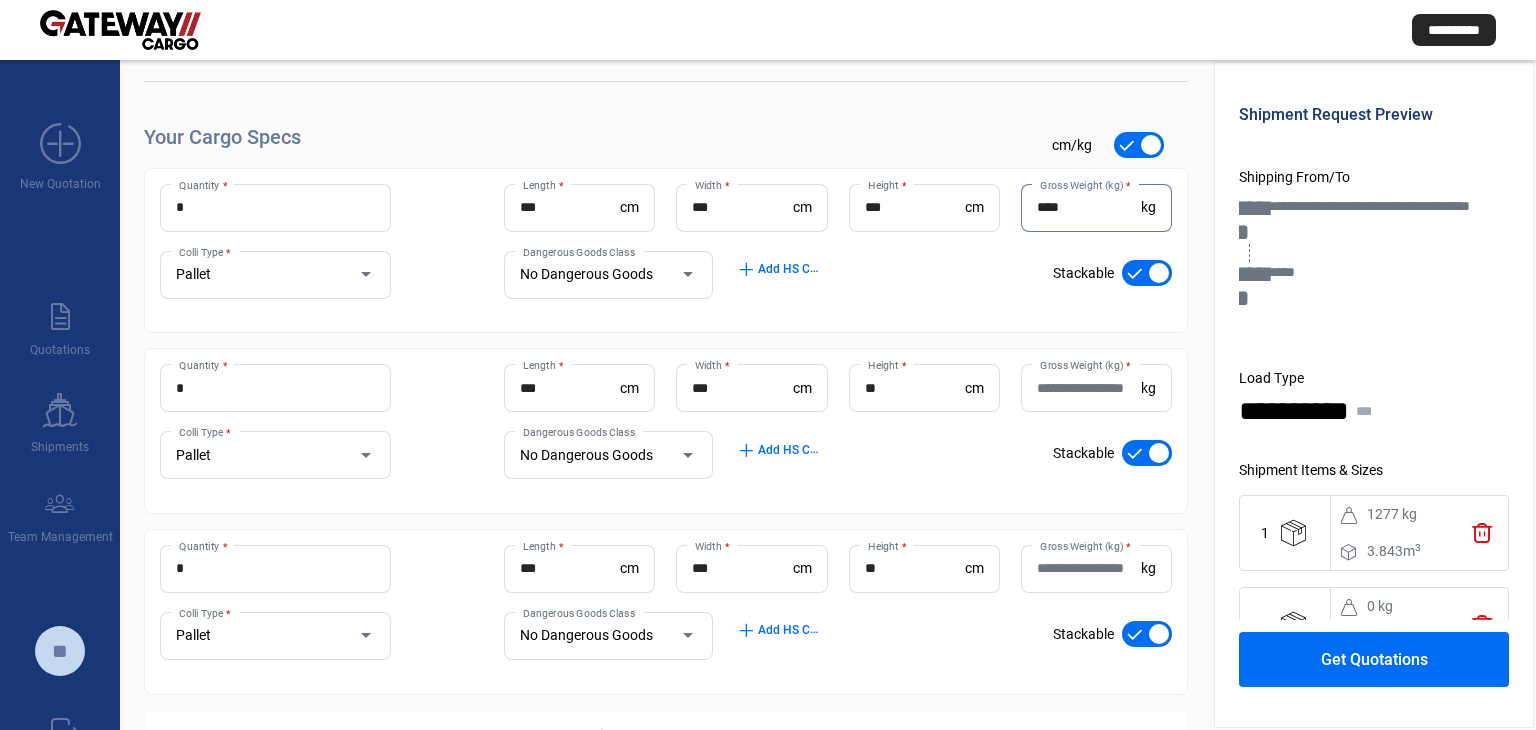 drag, startPoint x: 1084, startPoint y: 207, endPoint x: 1014, endPoint y: 201, distance: 70.256676 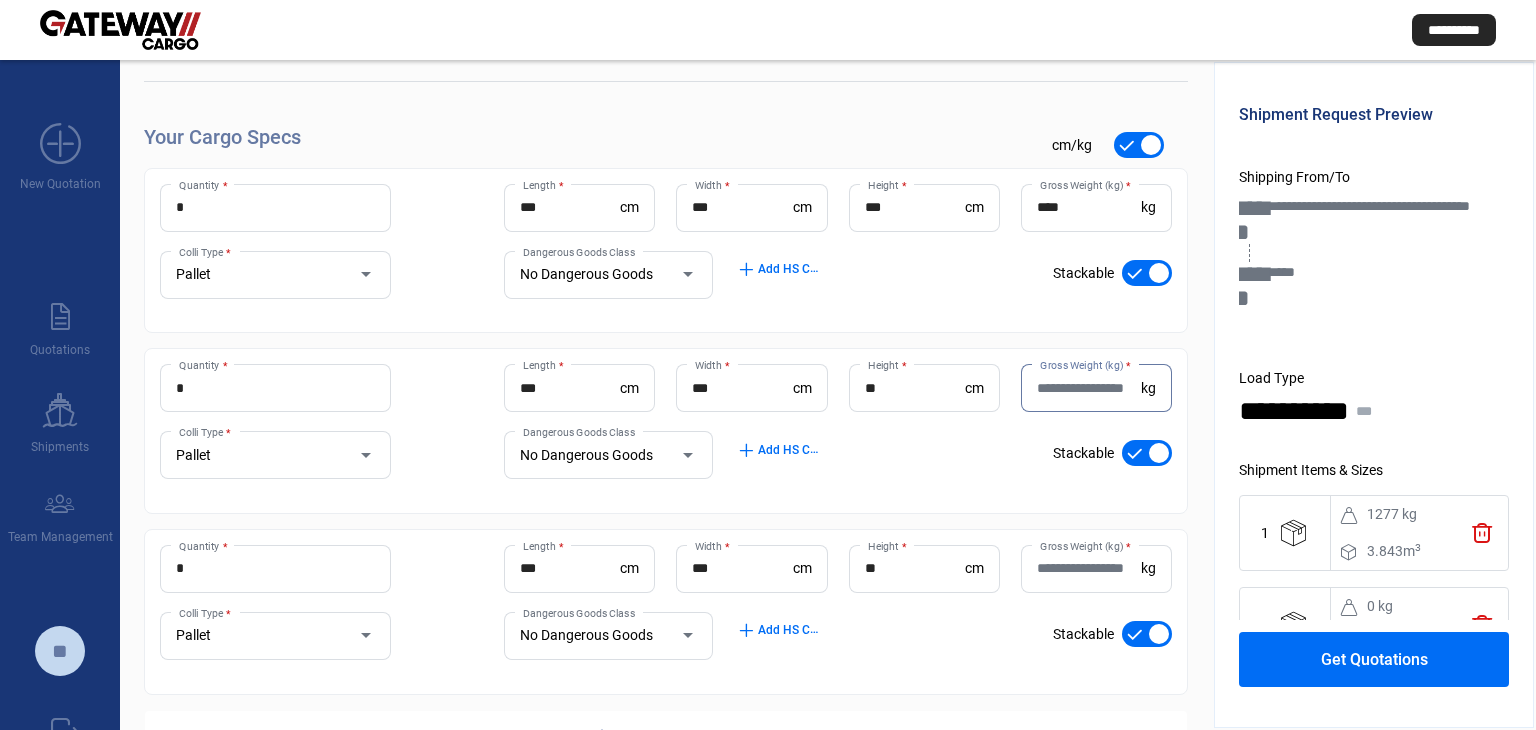 paste on "****" 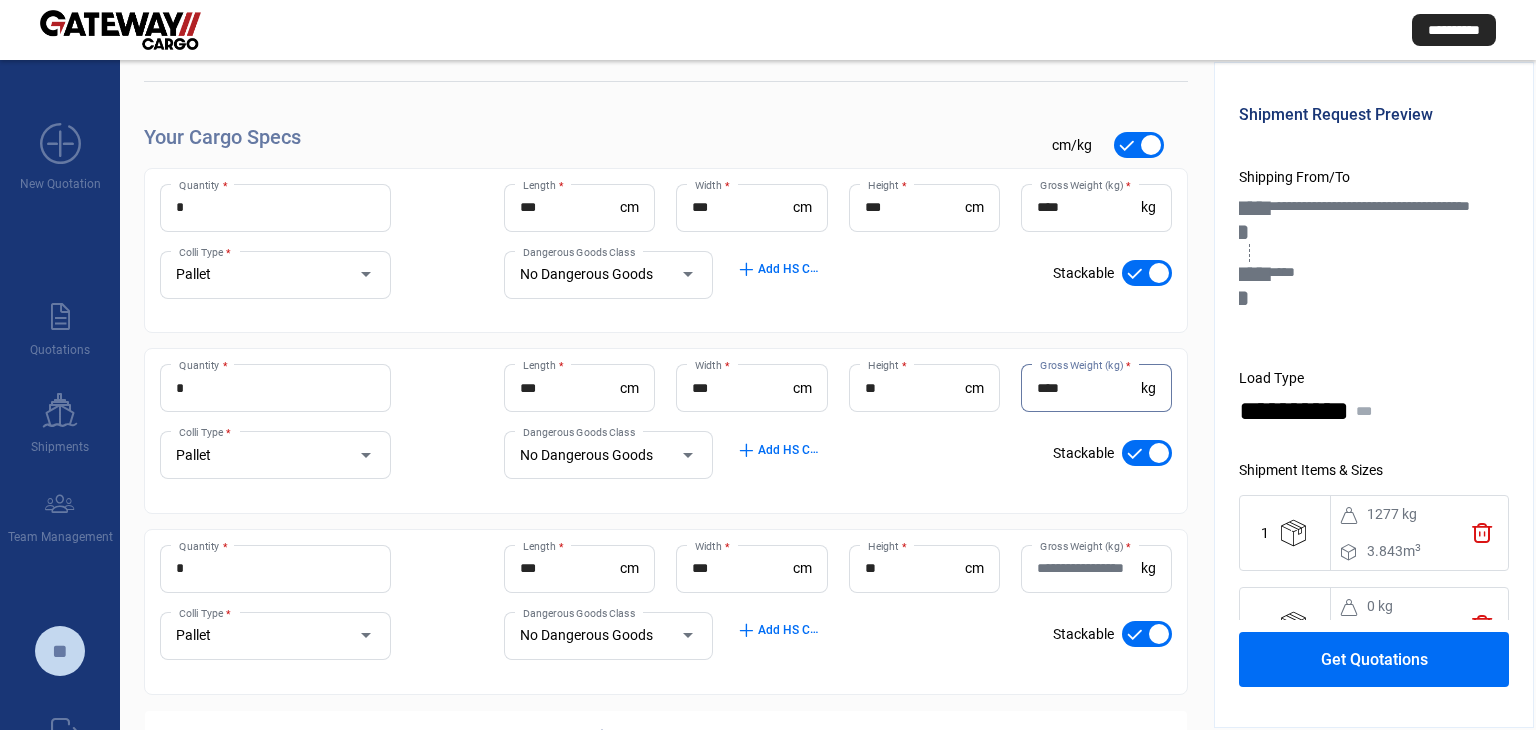 type on "****" 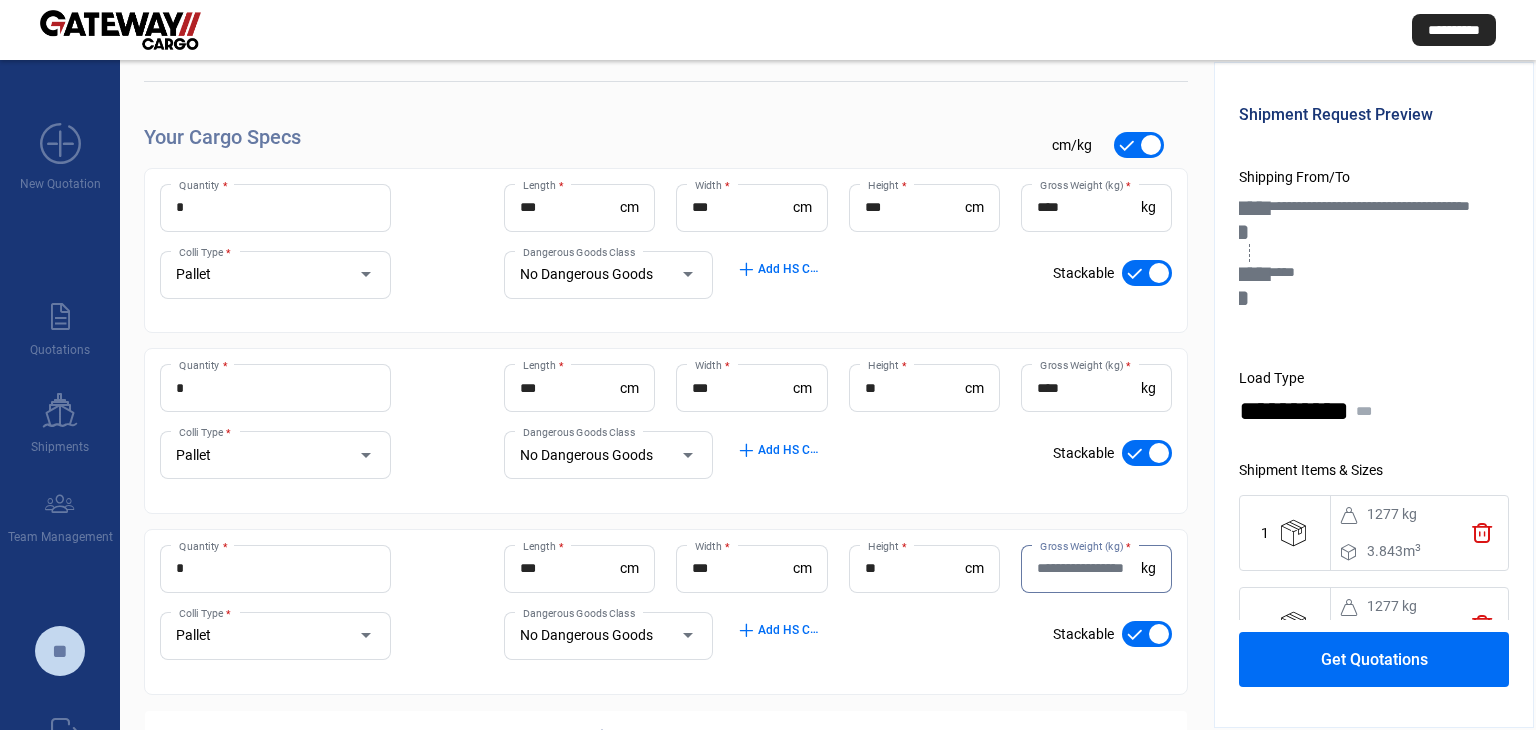 click on "Gross Weight (kg)  *" at bounding box center (1089, 568) 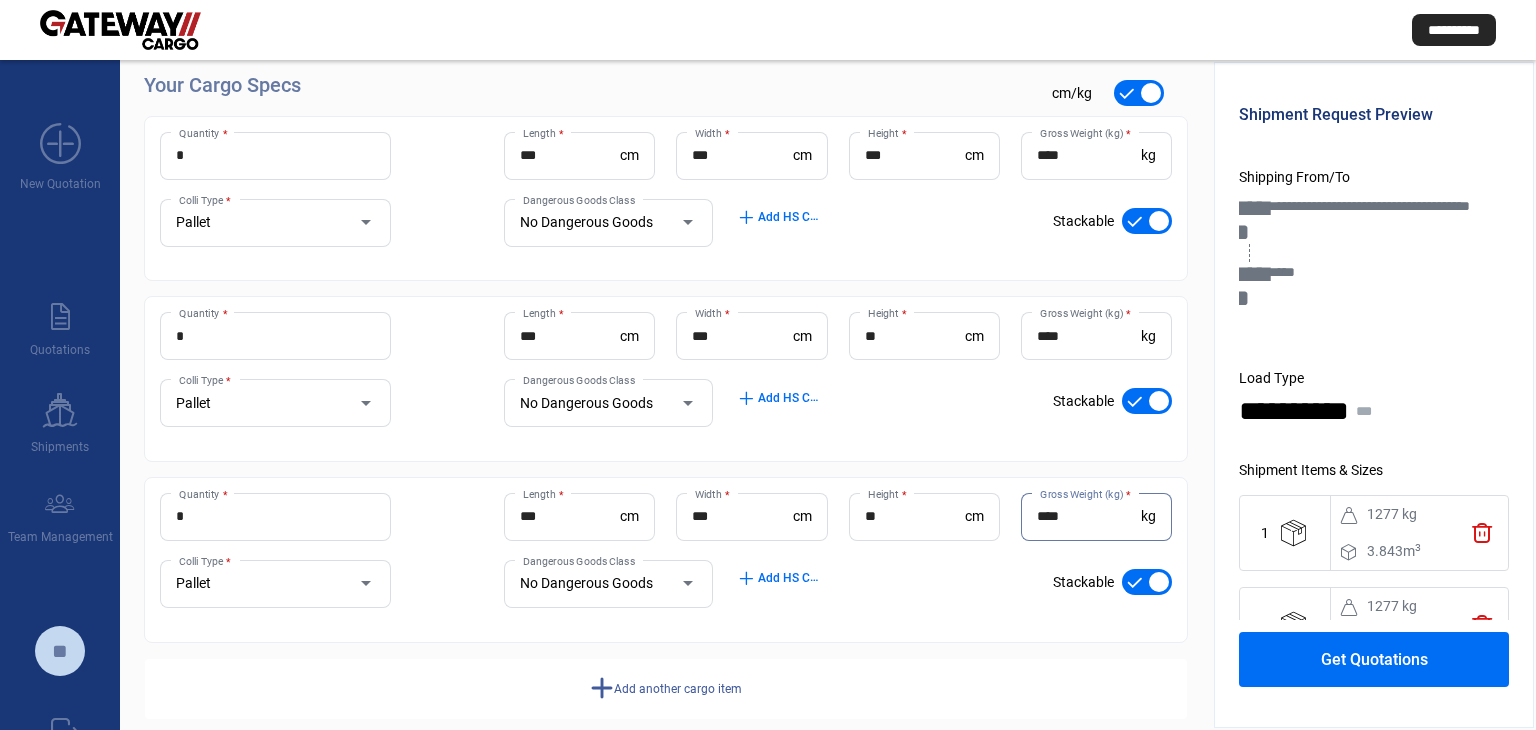 scroll, scrollTop: 273, scrollLeft: 0, axis: vertical 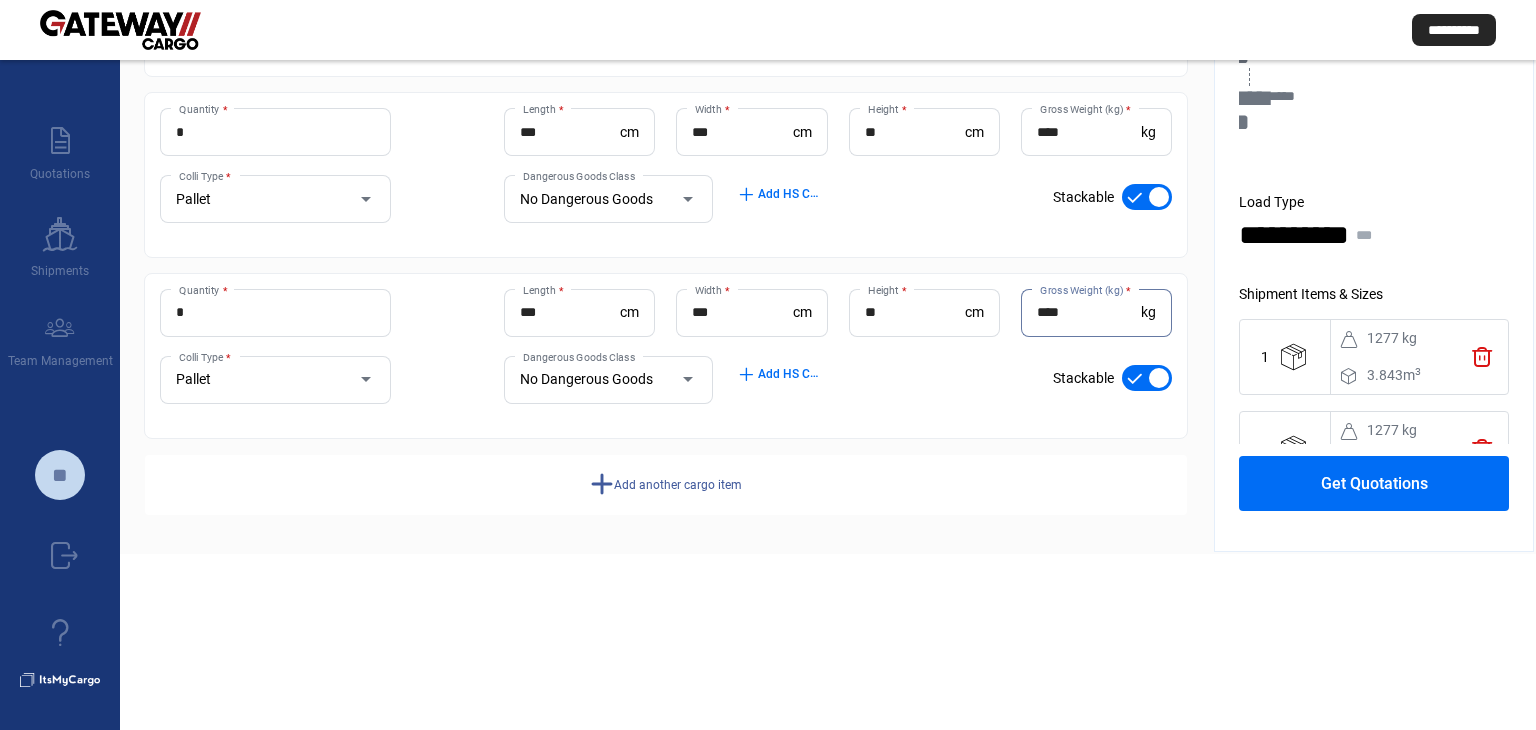 type on "****" 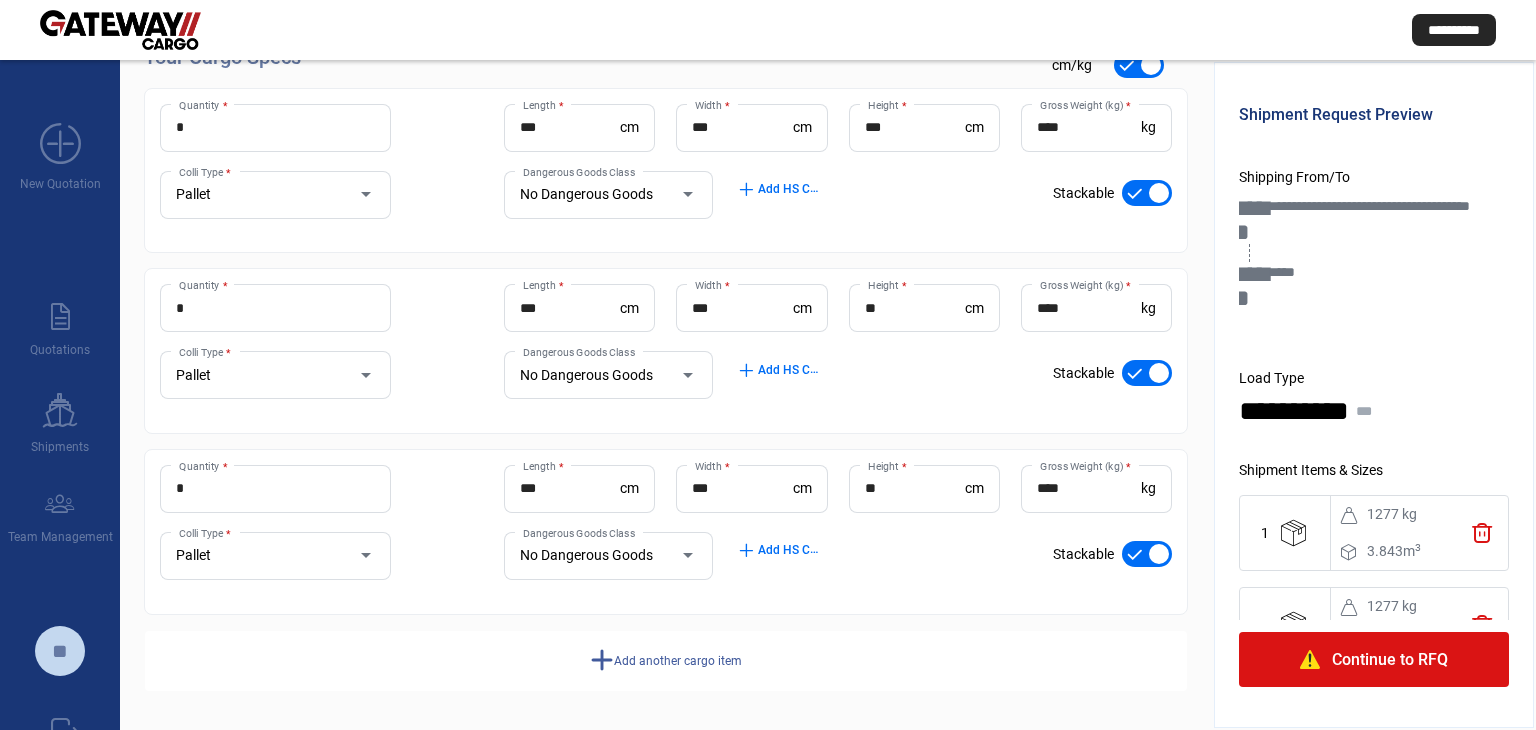 scroll, scrollTop: 0, scrollLeft: 0, axis: both 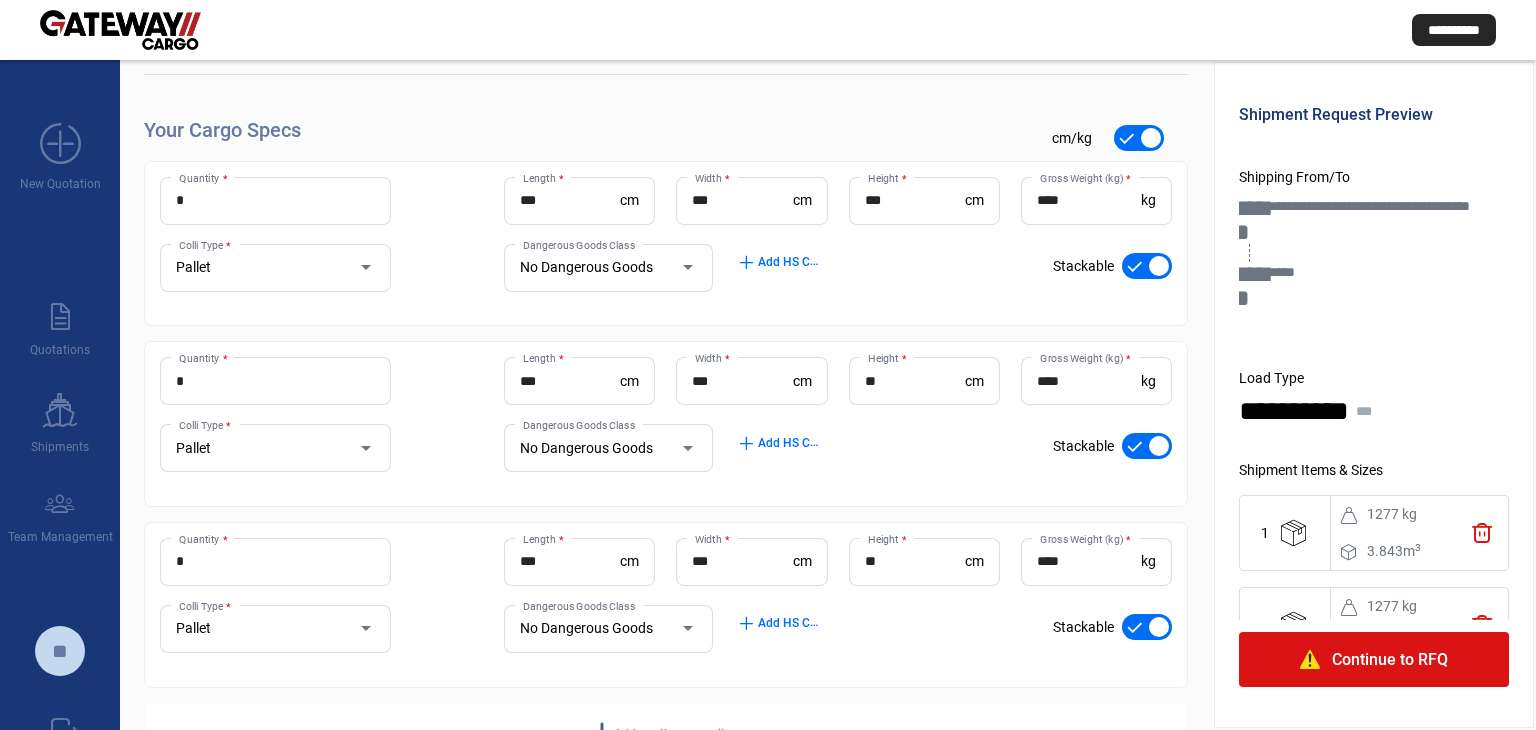 click on "*  Quantity *" at bounding box center [275, 562] 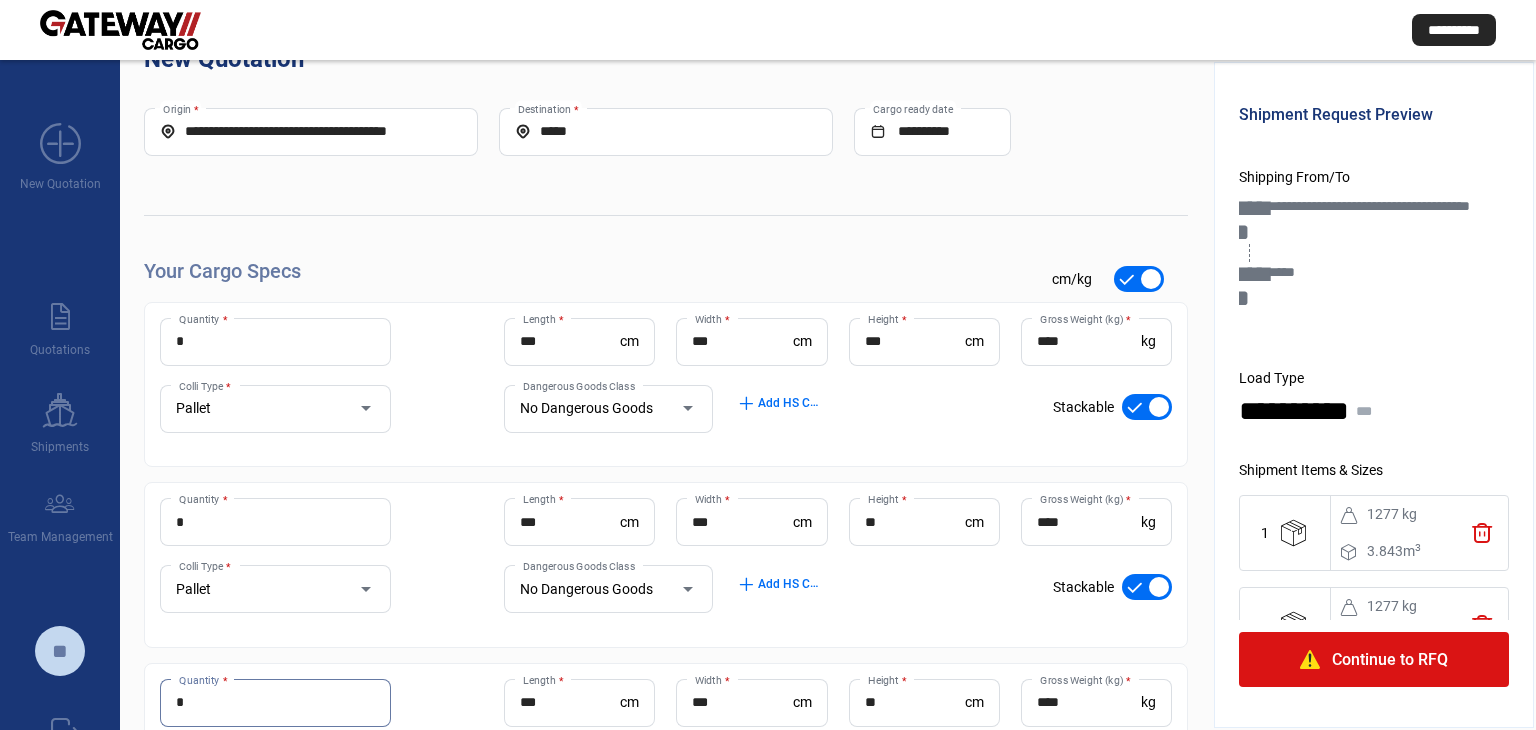 scroll, scrollTop: 0, scrollLeft: 0, axis: both 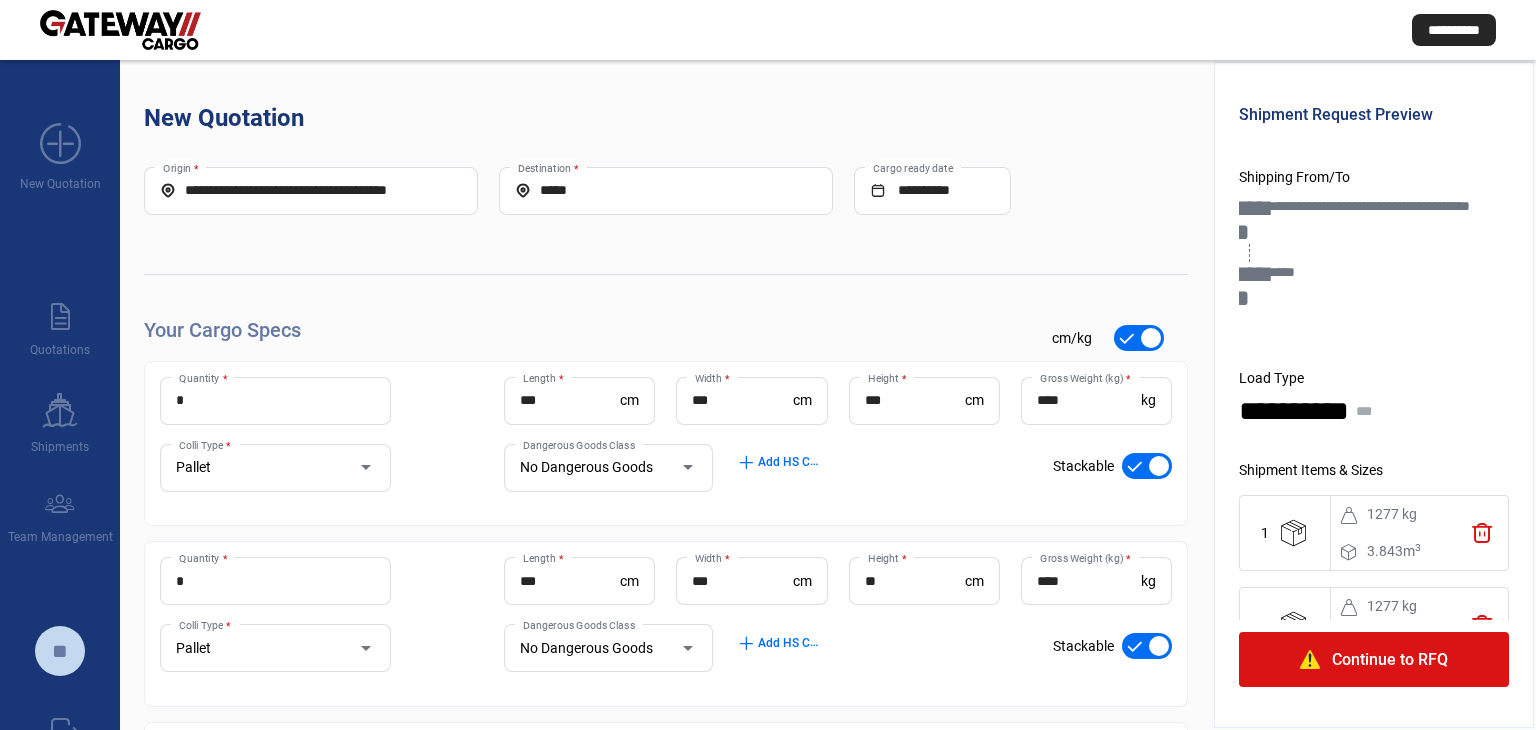 click on "Continue to RFQ" at bounding box center (1390, 660) 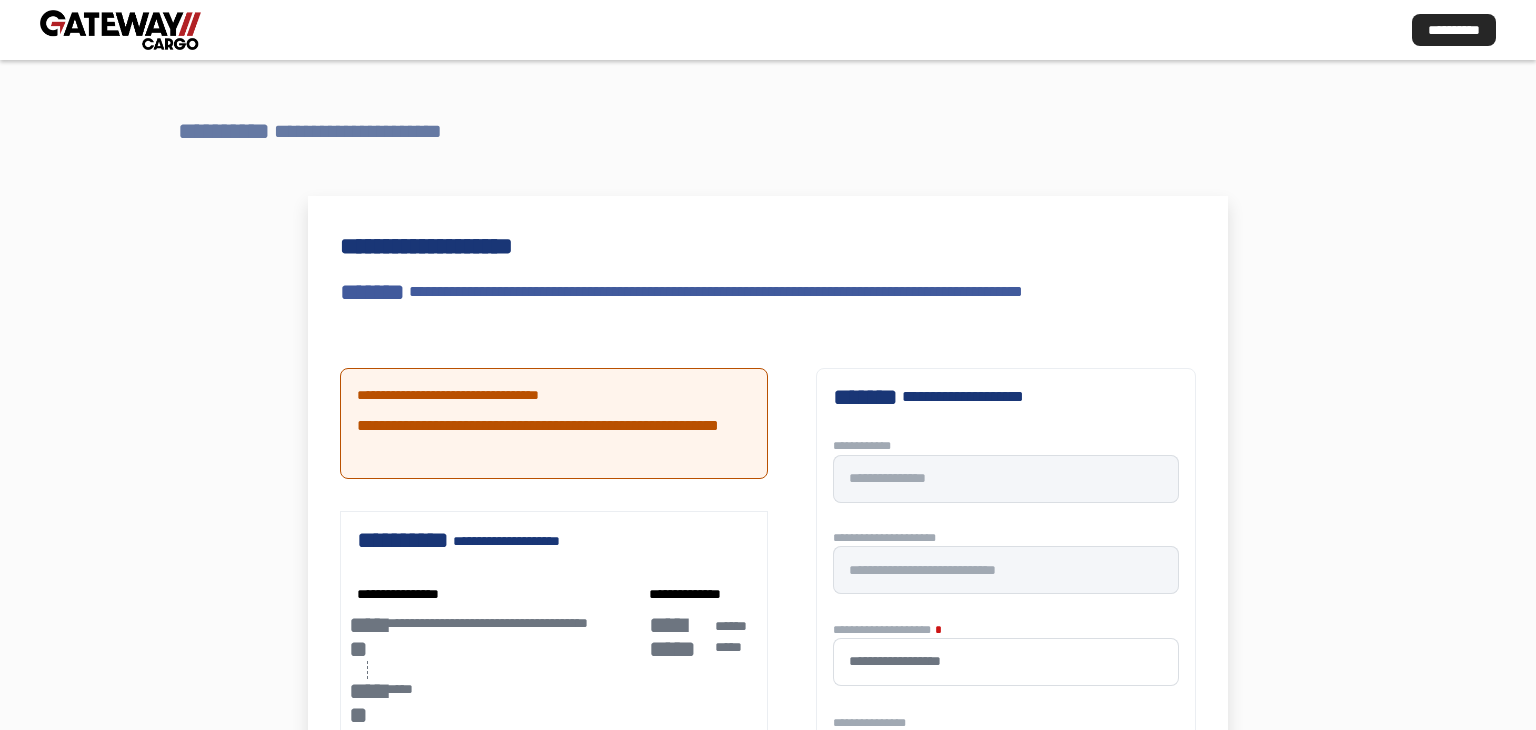 scroll, scrollTop: 0, scrollLeft: 0, axis: both 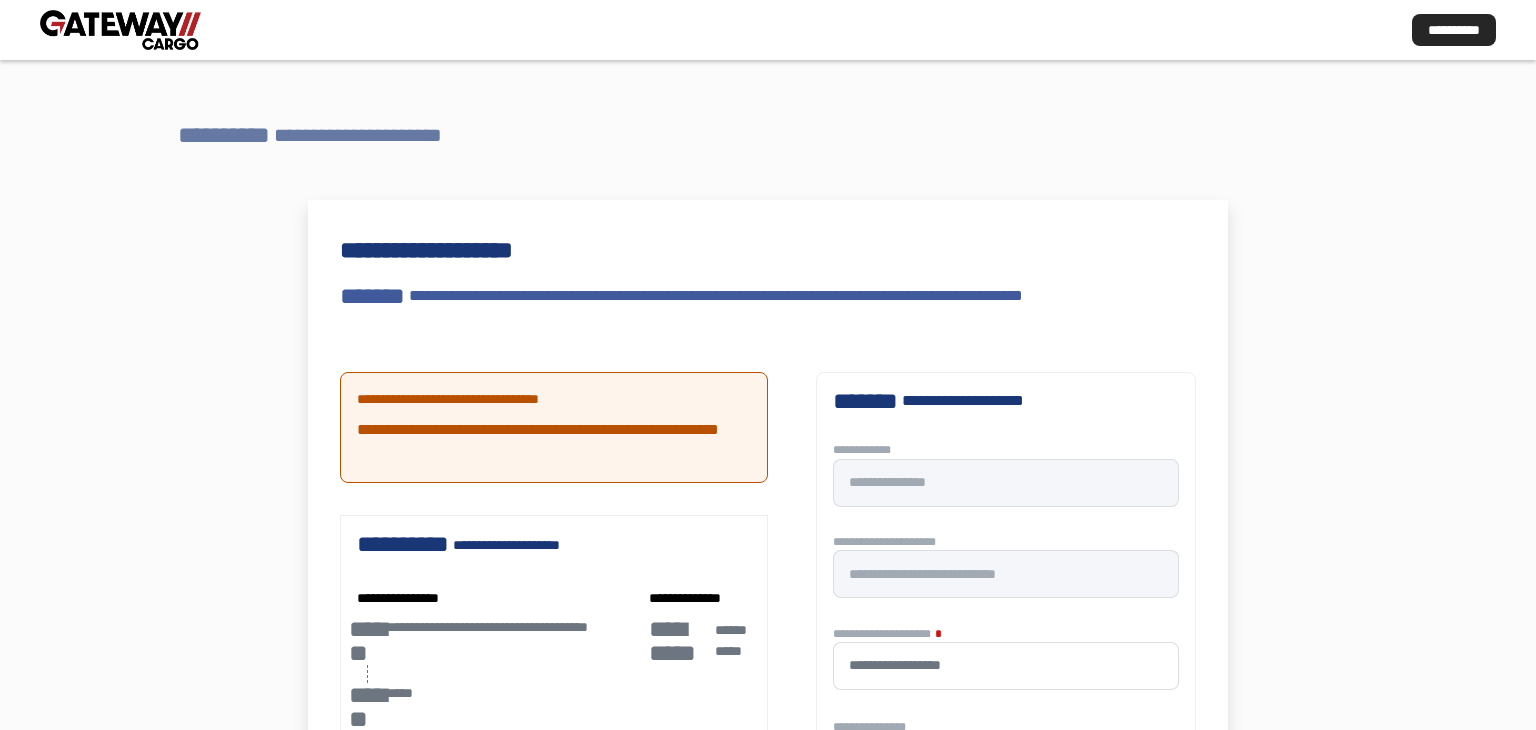 click on "**********" at bounding box center (370, 135) 